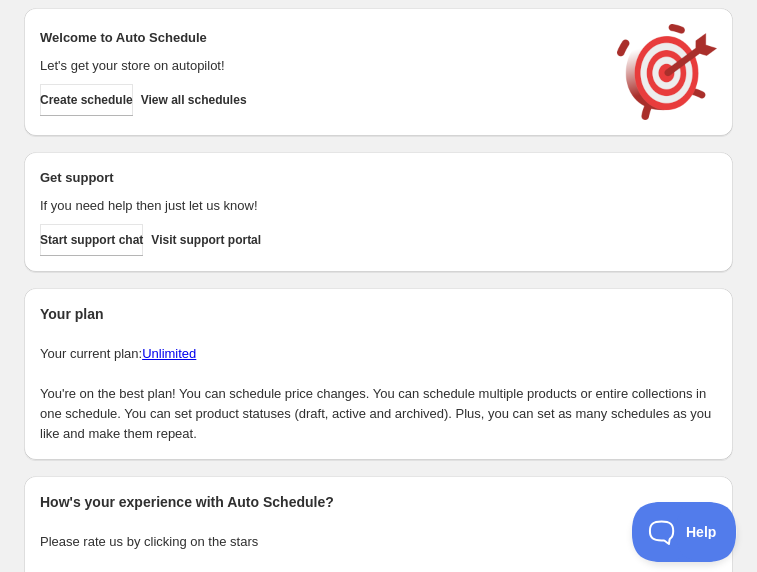 scroll, scrollTop: 0, scrollLeft: 0, axis: both 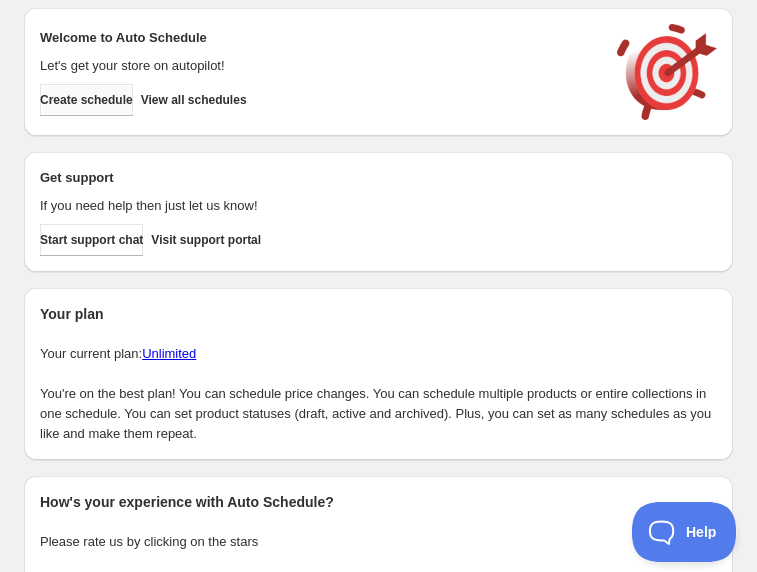 click on "Create schedule" at bounding box center (86, 100) 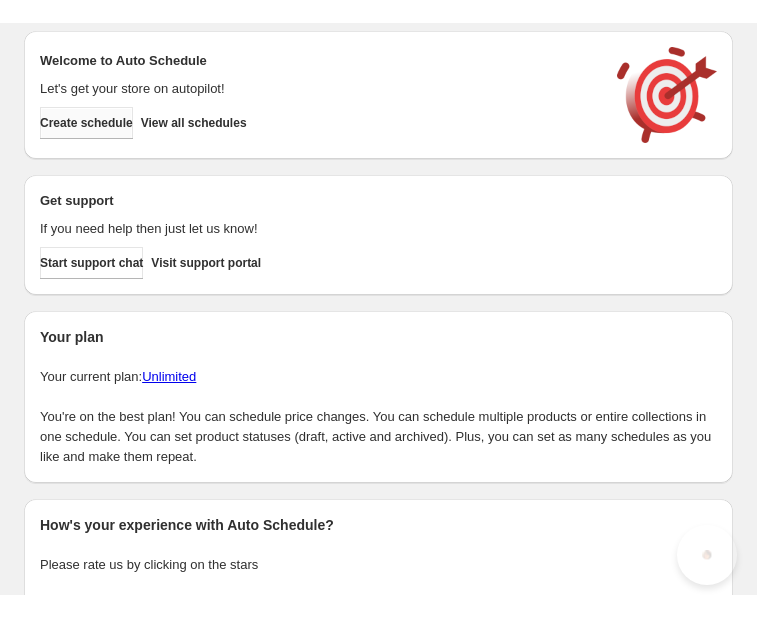 scroll, scrollTop: 0, scrollLeft: 0, axis: both 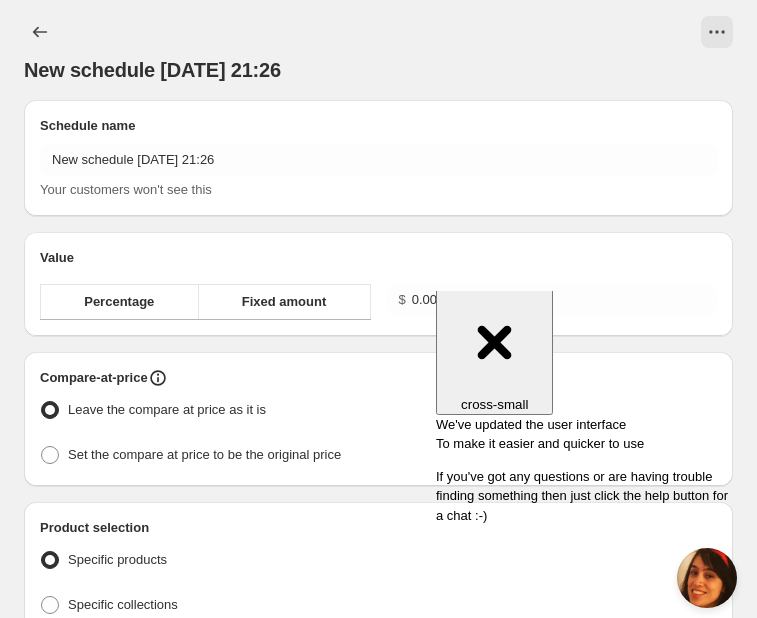 radio on "true" 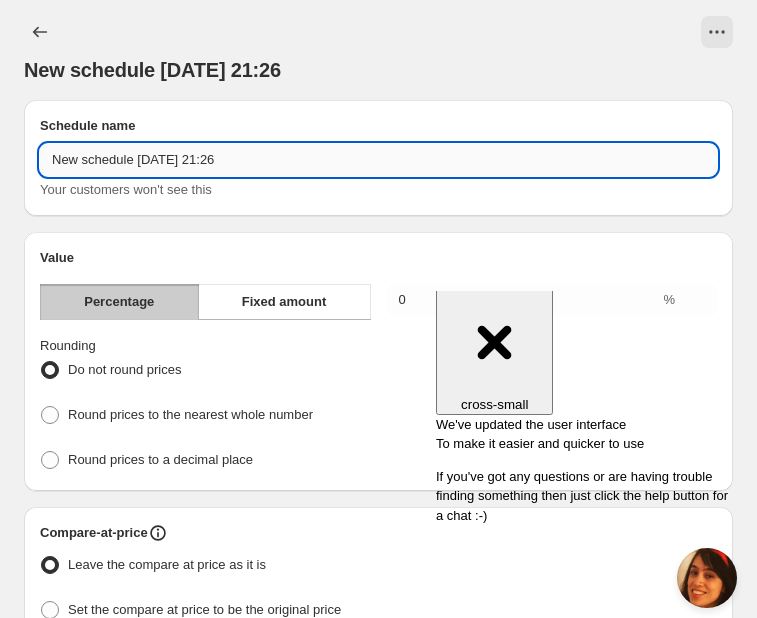 click on "New schedule [DATE] 21:26" at bounding box center [378, 160] 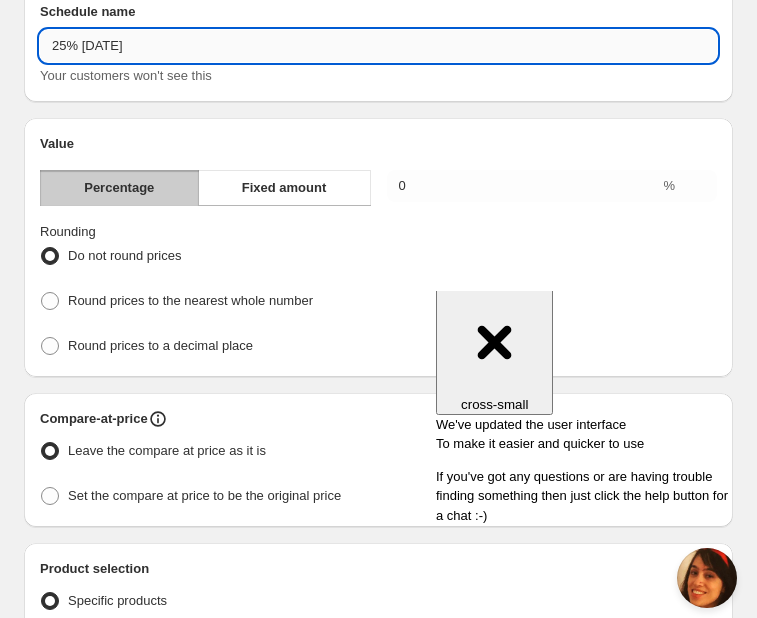 scroll, scrollTop: 115, scrollLeft: 0, axis: vertical 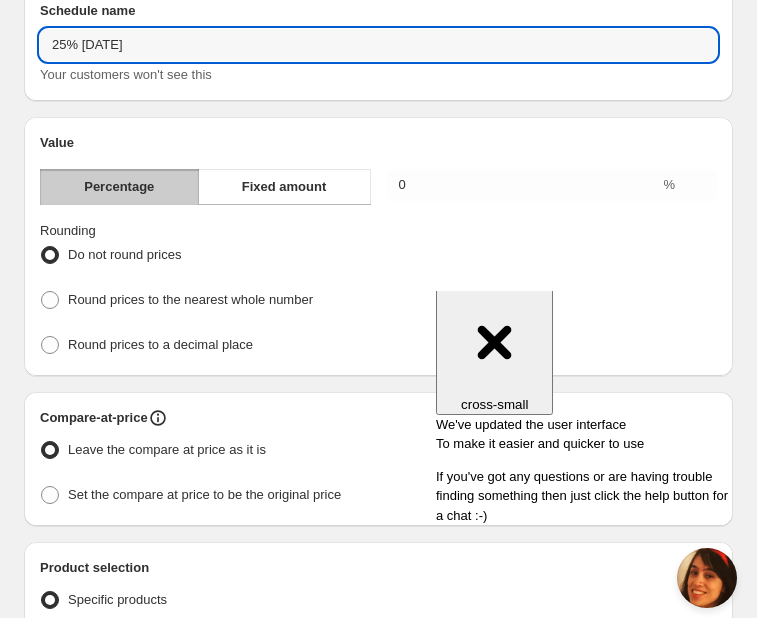 type on "25% [DATE]" 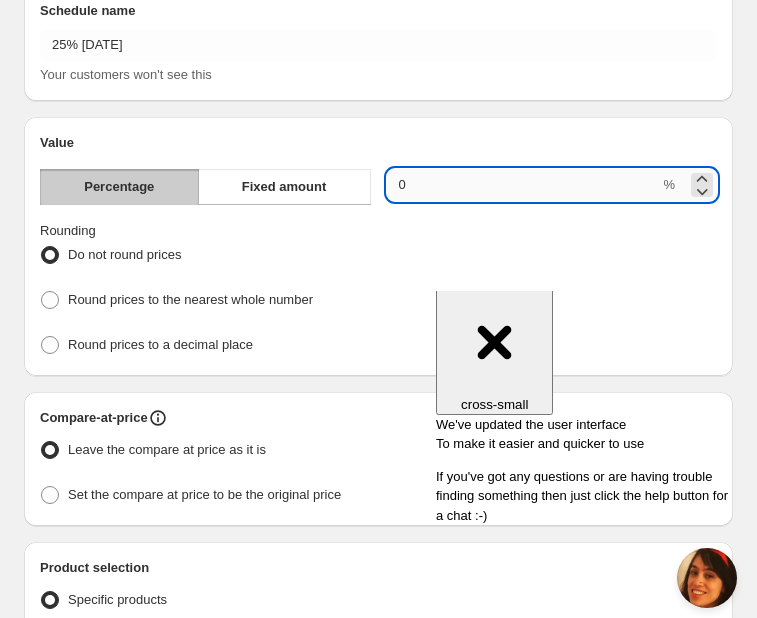 click on "0.00" at bounding box center [523, 185] 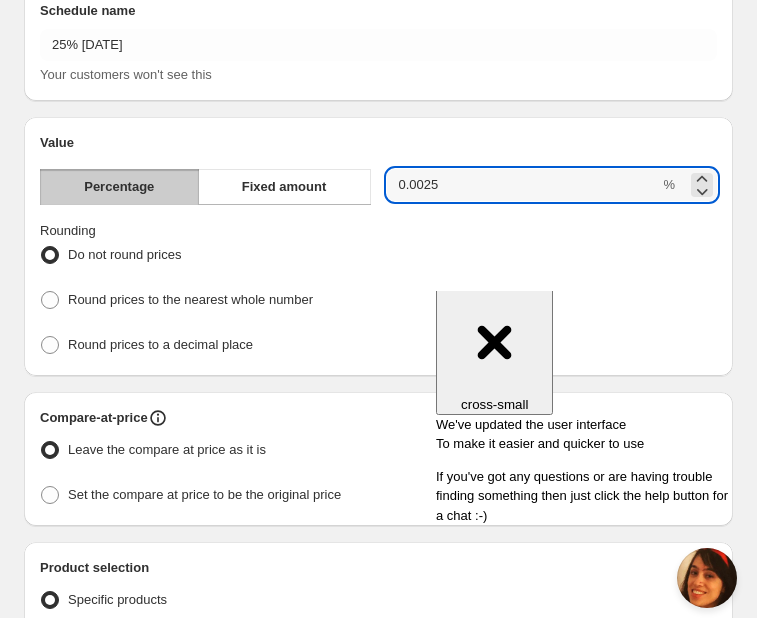 drag, startPoint x: 481, startPoint y: 196, endPoint x: 382, endPoint y: 209, distance: 99.849884 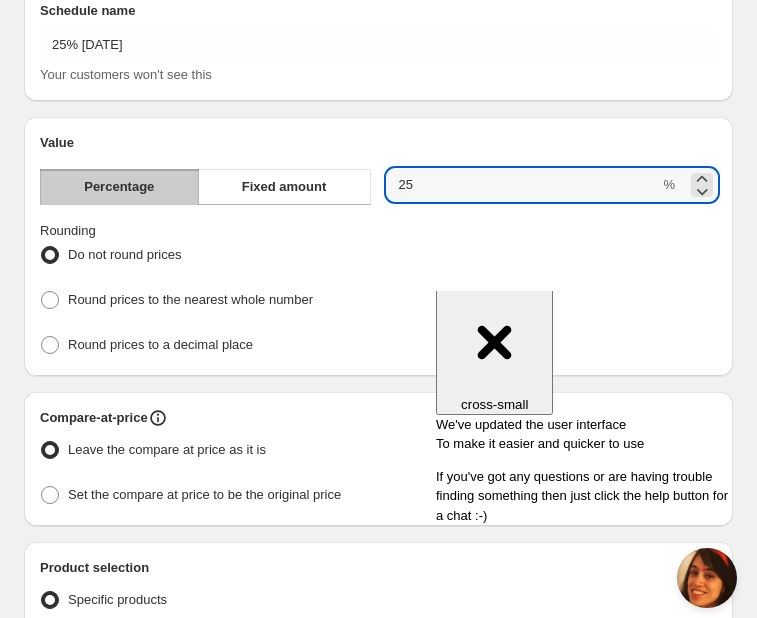 type on "25" 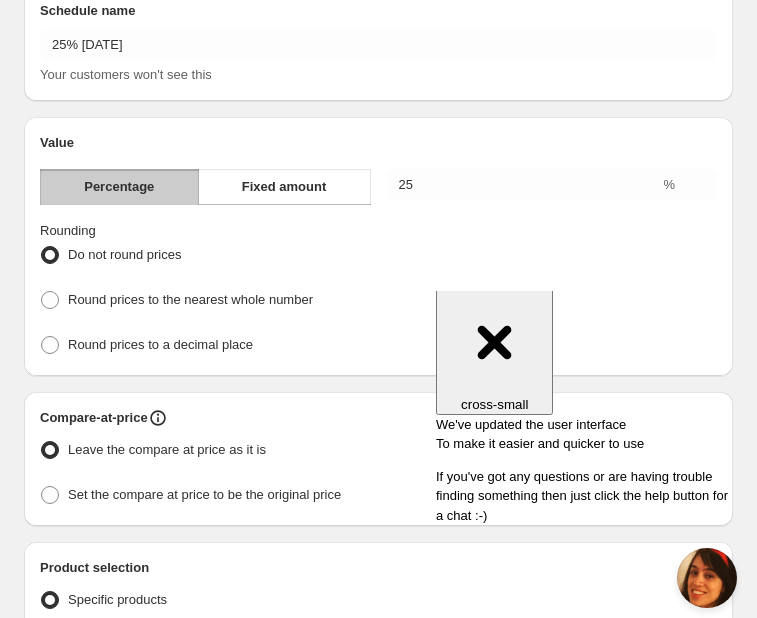 click on "Value" at bounding box center [378, 143] 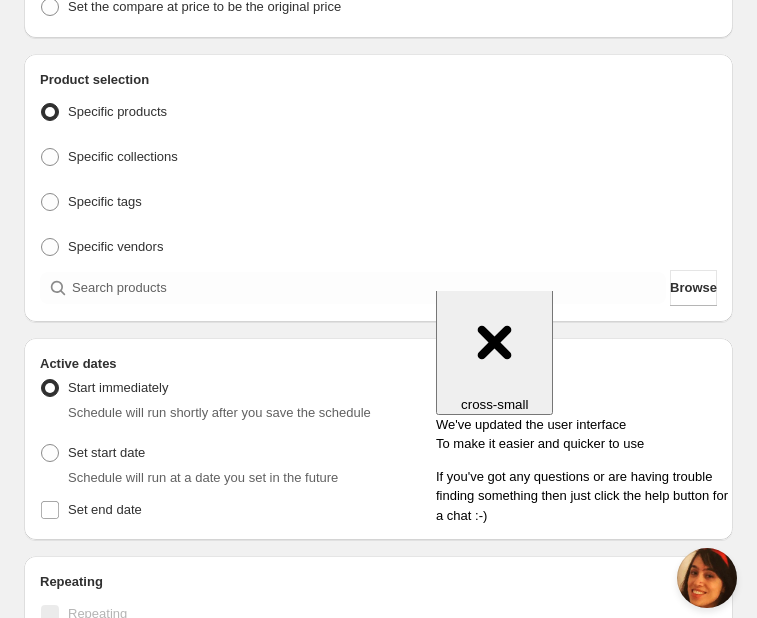 scroll, scrollTop: 604, scrollLeft: 0, axis: vertical 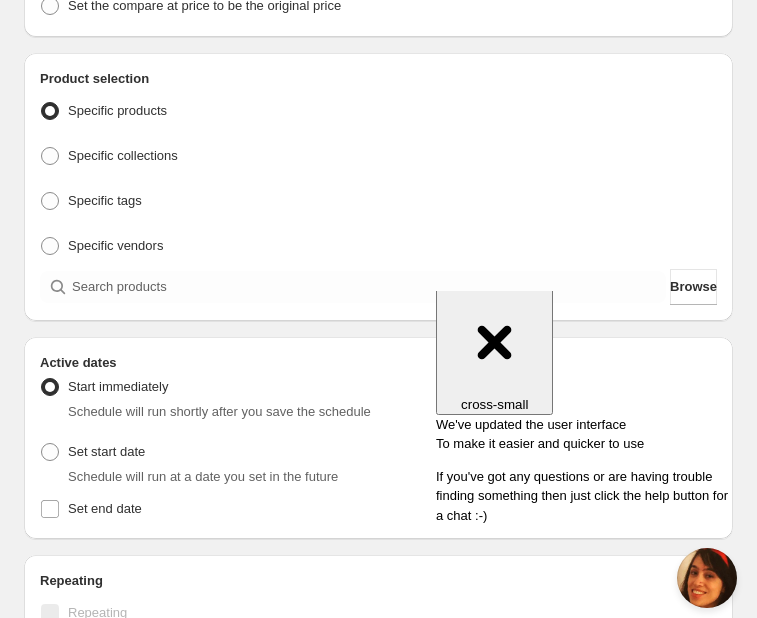 click on "Browse" at bounding box center [378, 287] 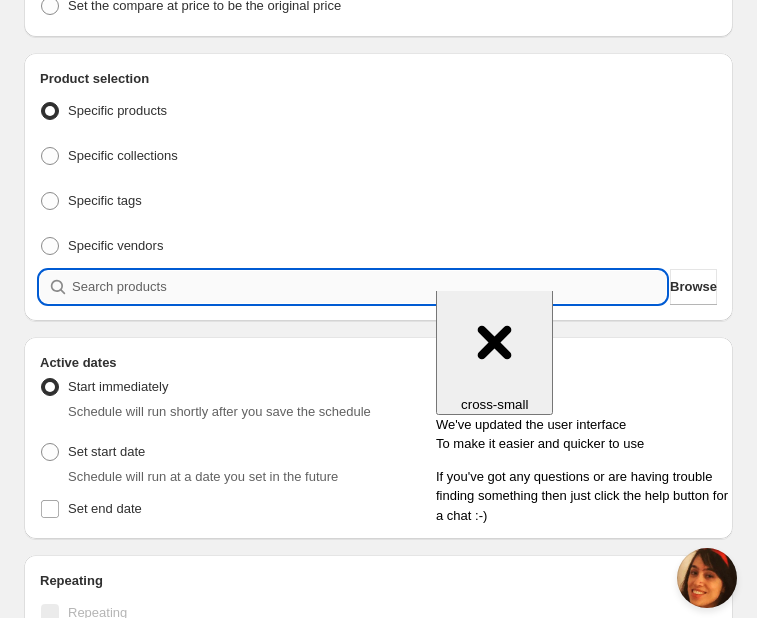 click at bounding box center (369, 287) 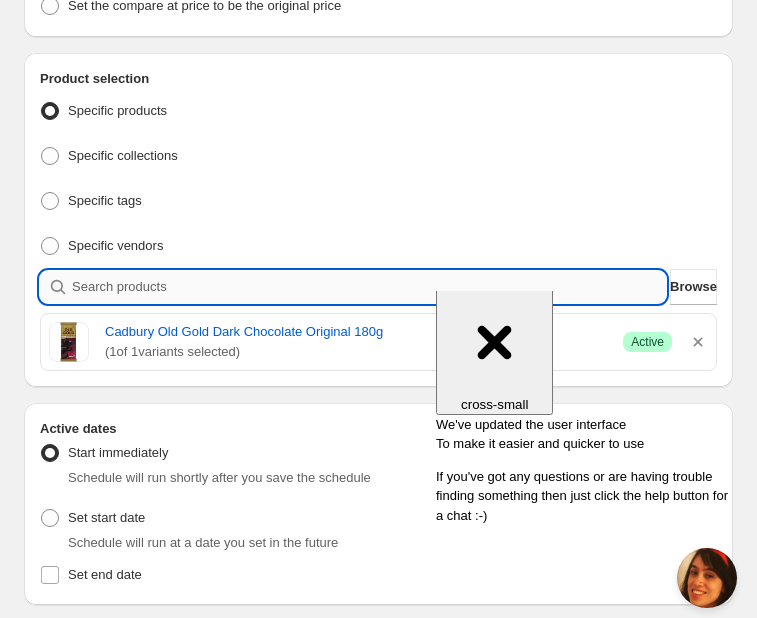 click at bounding box center (369, 287) 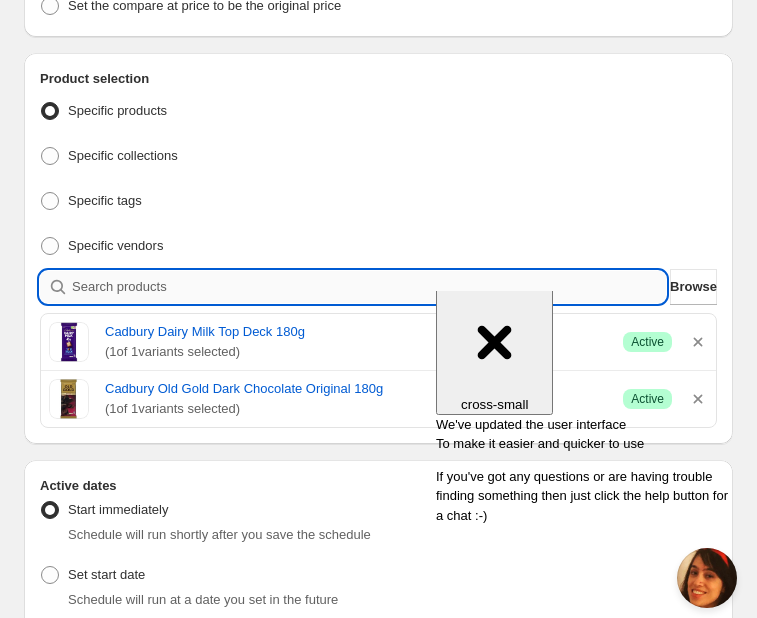 drag, startPoint x: 155, startPoint y: 270, endPoint x: 274, endPoint y: 270, distance: 119 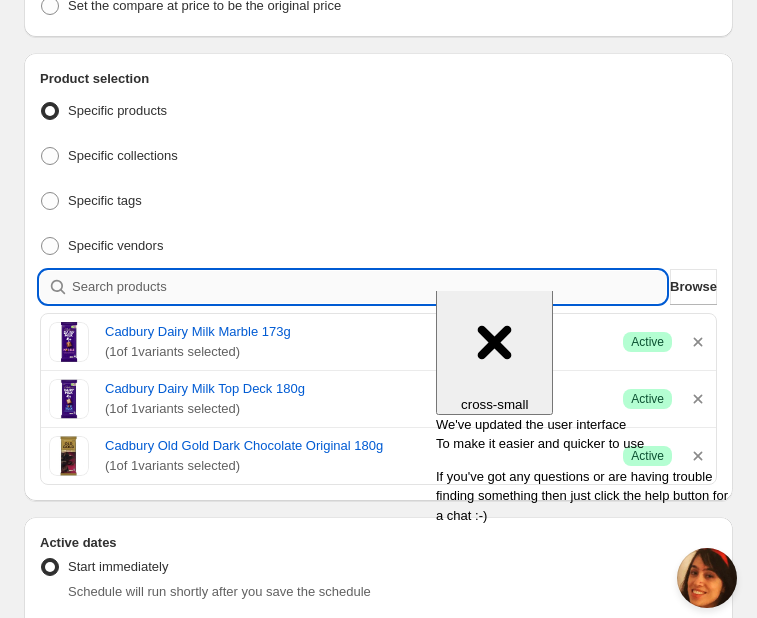 click at bounding box center [369, 287] 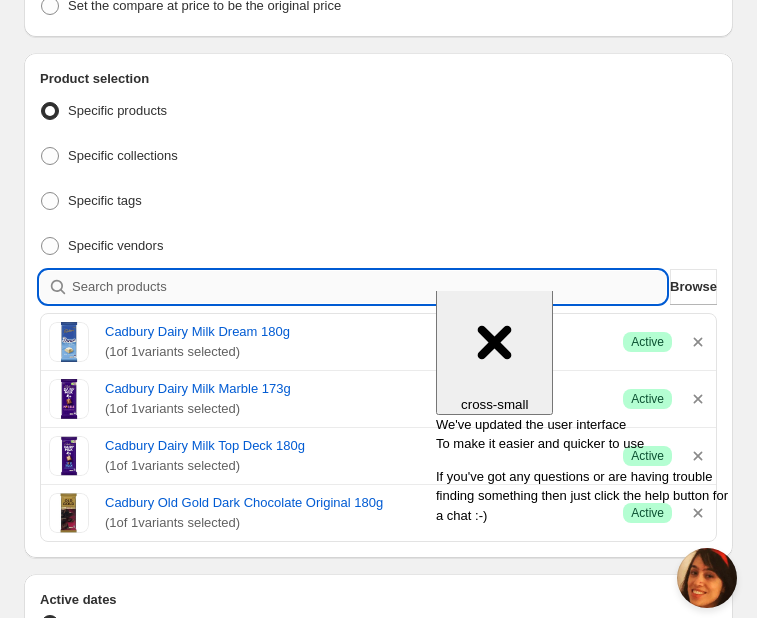 click at bounding box center (369, 287) 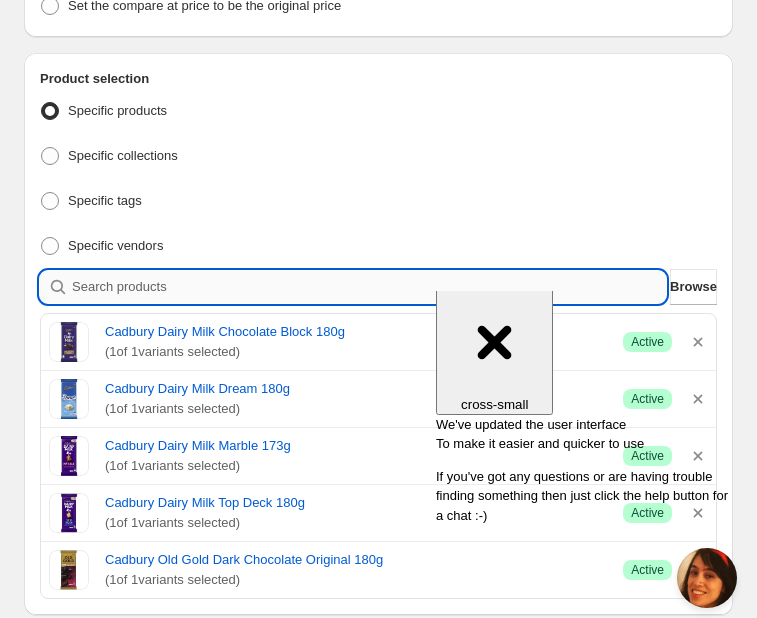 click at bounding box center (369, 287) 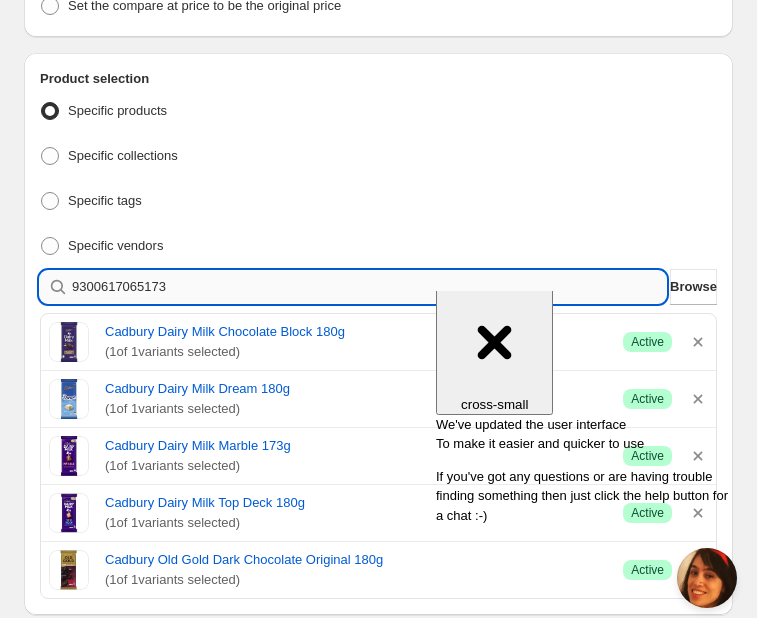 type 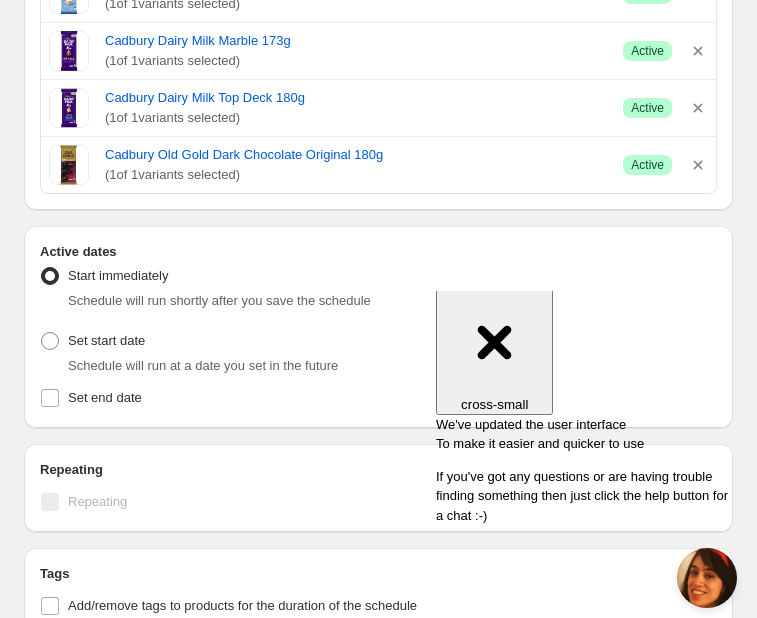 scroll, scrollTop: 1067, scrollLeft: 0, axis: vertical 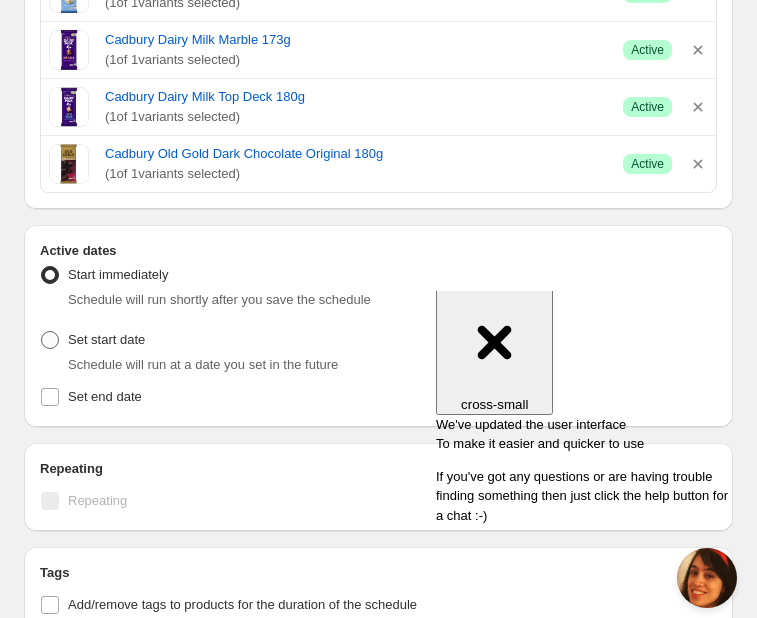 click on "Set start date" at bounding box center [106, 339] 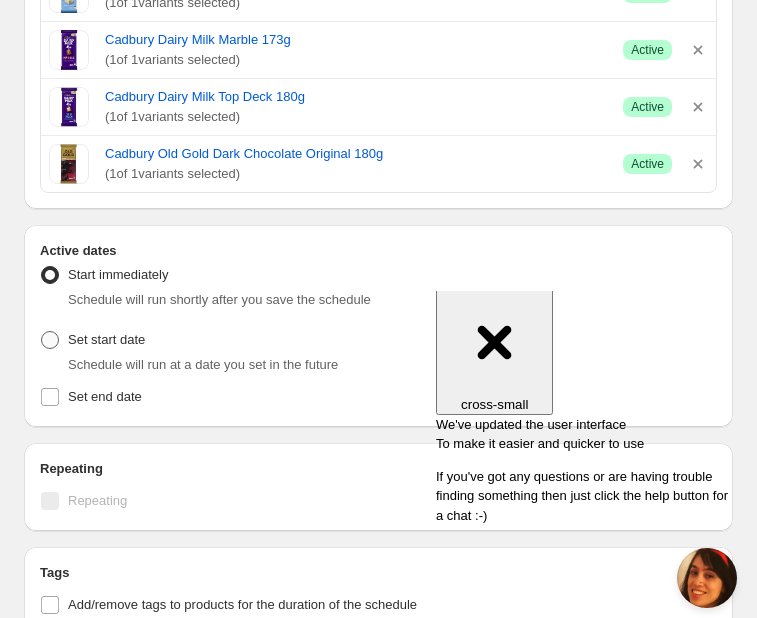 radio on "true" 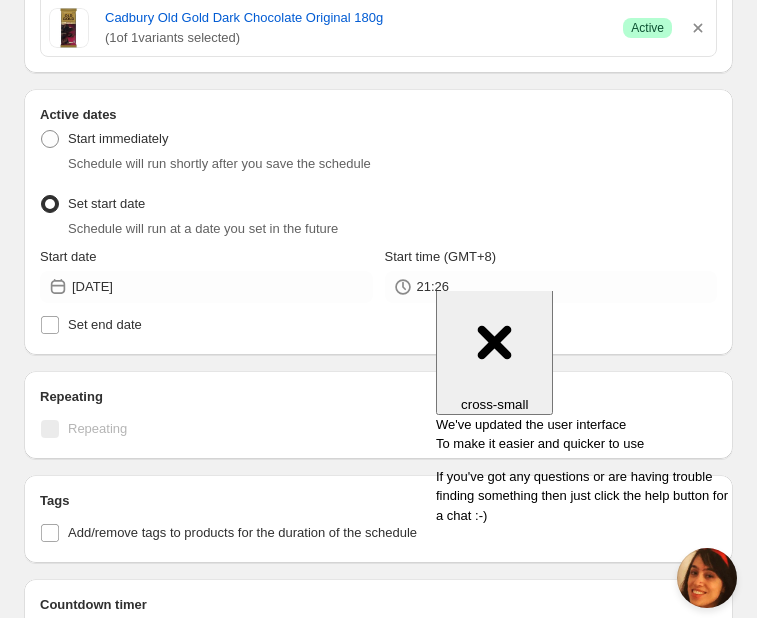 scroll, scrollTop: 1292, scrollLeft: 0, axis: vertical 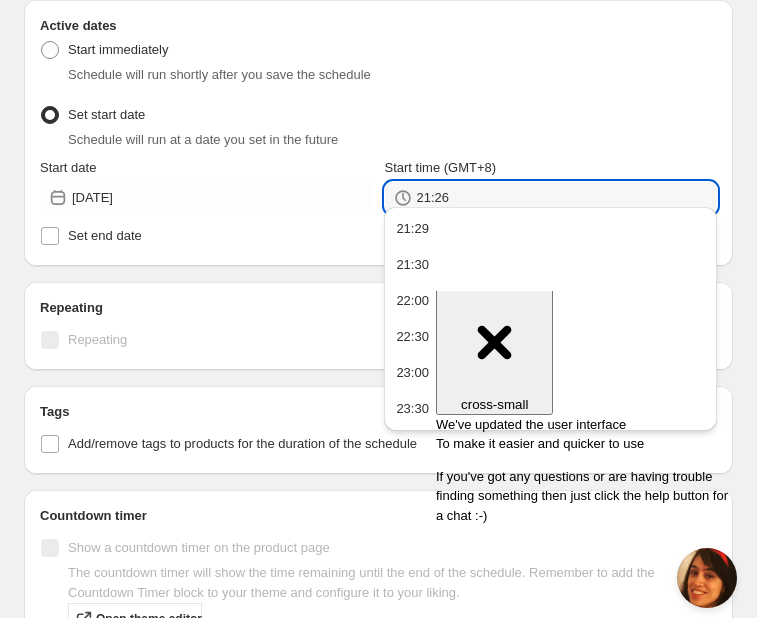 drag, startPoint x: 427, startPoint y: 185, endPoint x: 409, endPoint y: 185, distance: 18 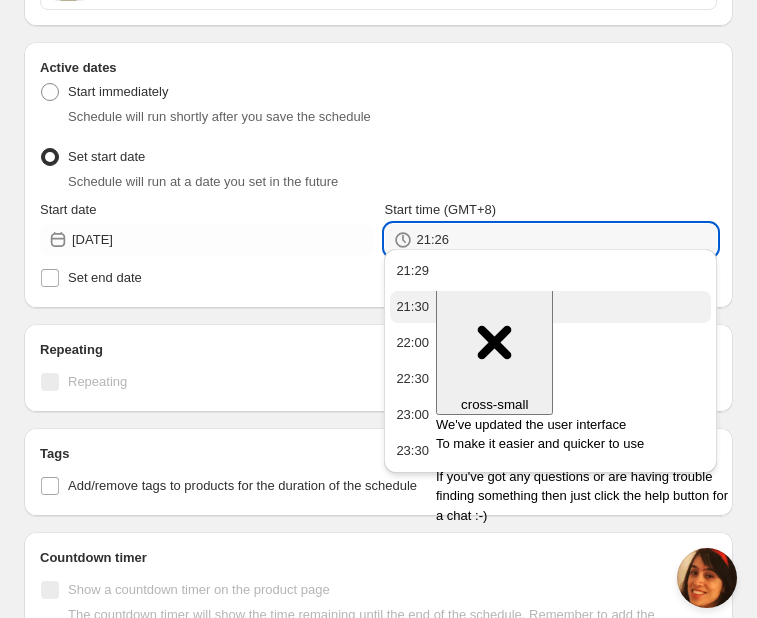 scroll, scrollTop: 1251, scrollLeft: 0, axis: vertical 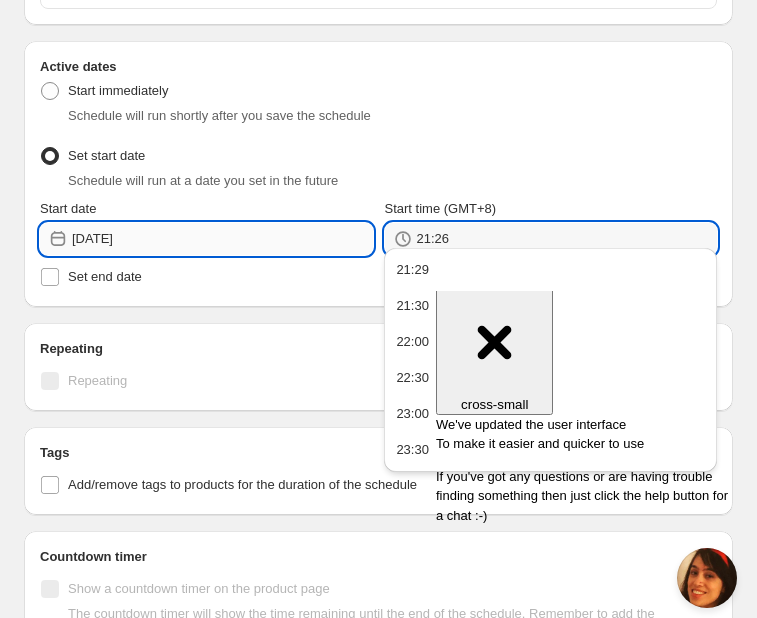 click on "[DATE]" at bounding box center (222, 239) 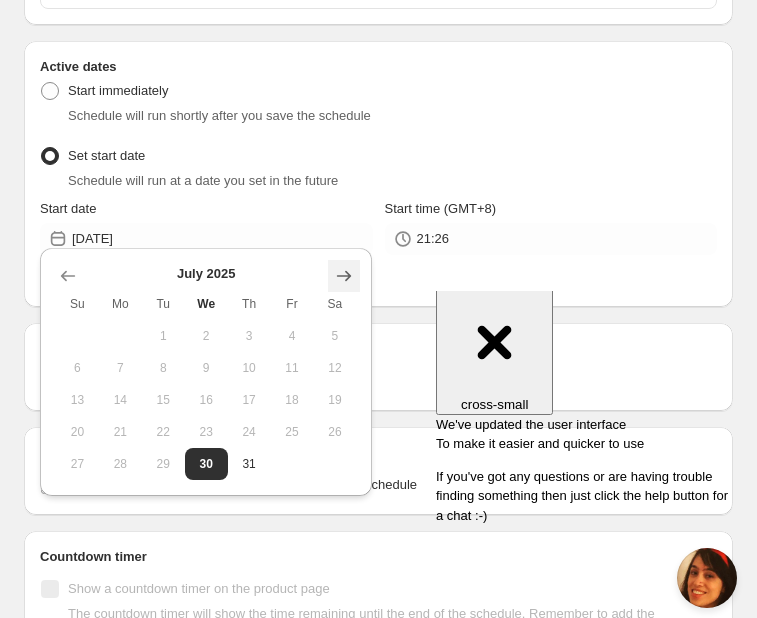 click 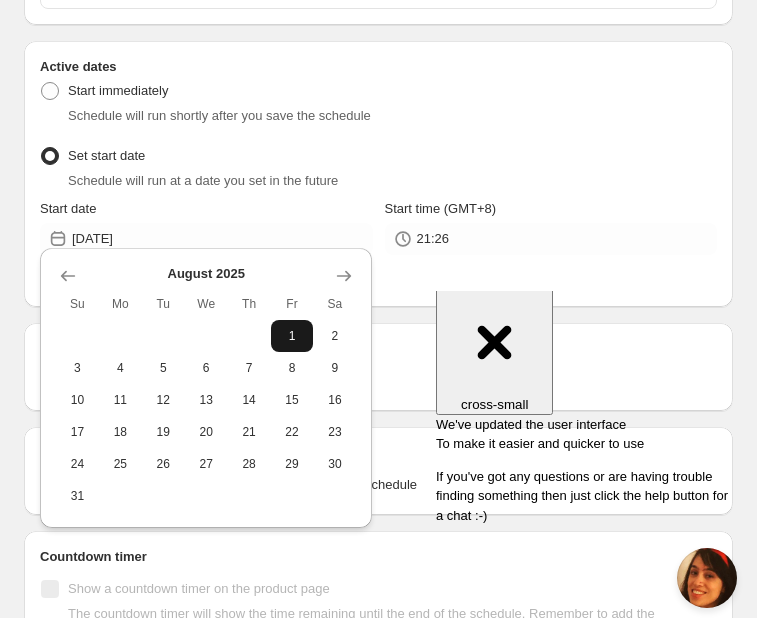 click on "1" at bounding box center (292, 336) 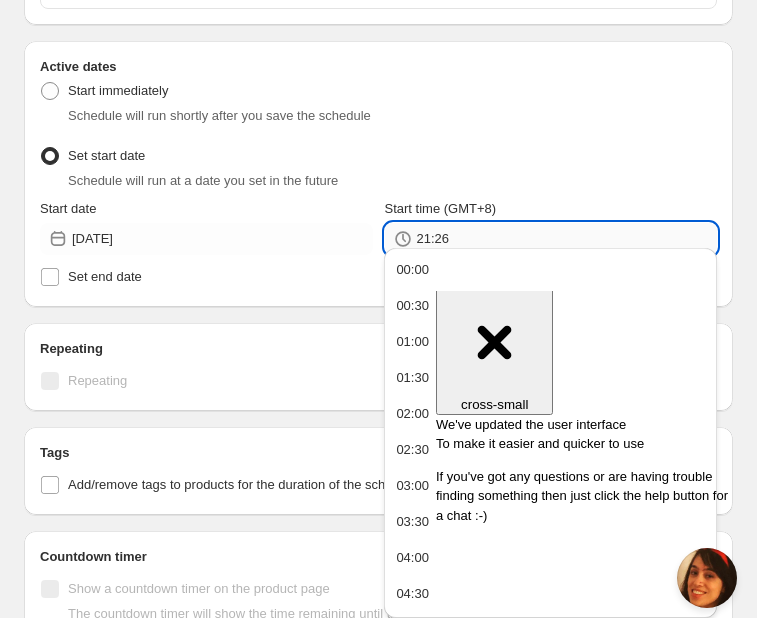 click on "21:26" at bounding box center (567, 239) 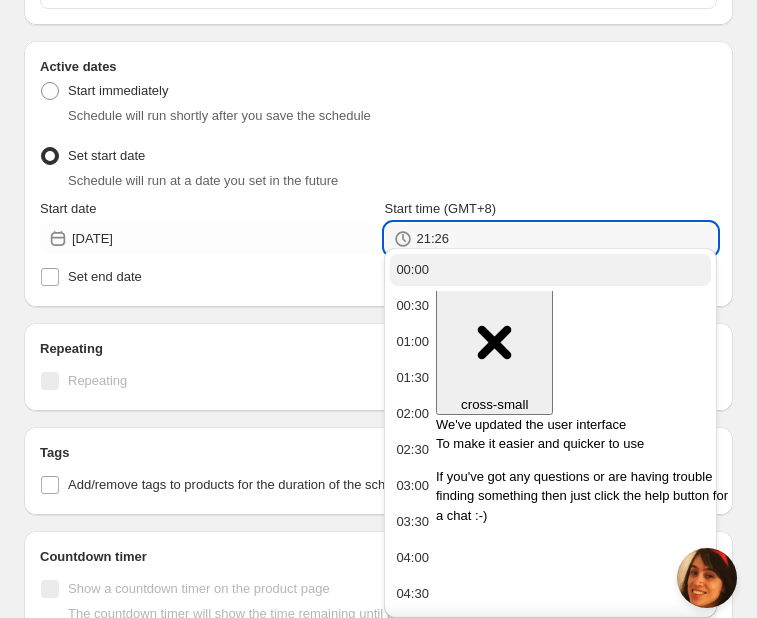 click on "00:00" at bounding box center [412, 270] 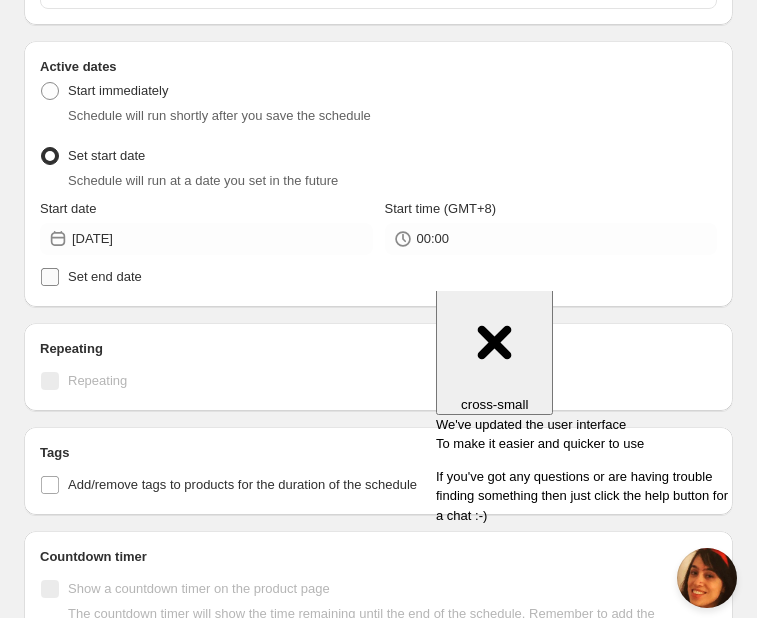 click on "Set end date" at bounding box center [105, 276] 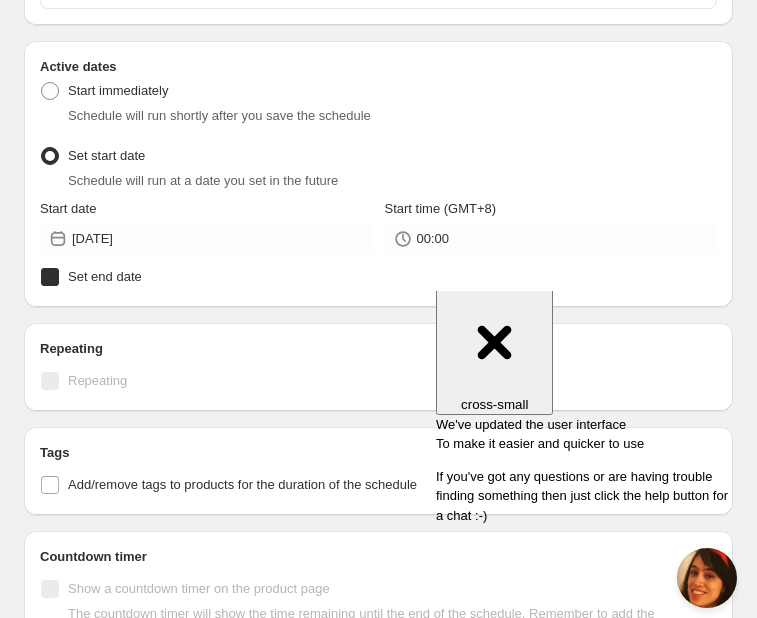 checkbox on "true" 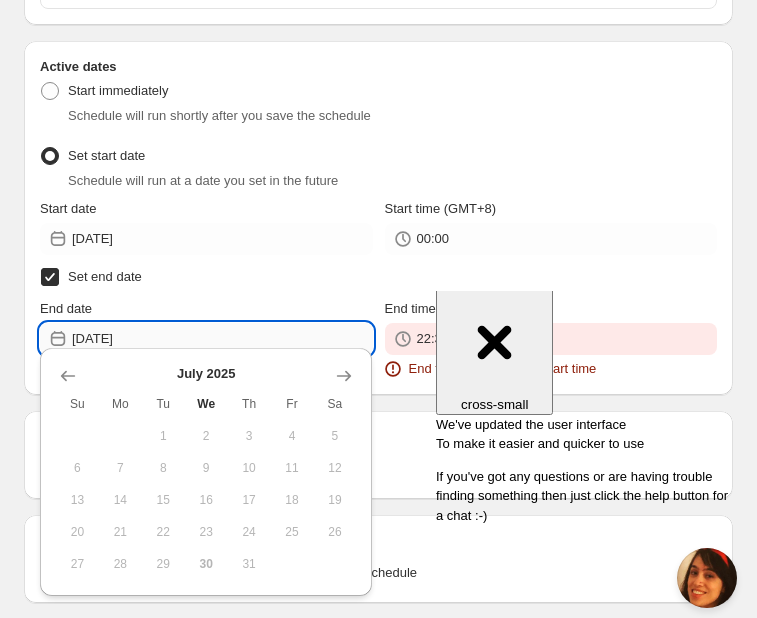click on "[DATE]" at bounding box center (222, 339) 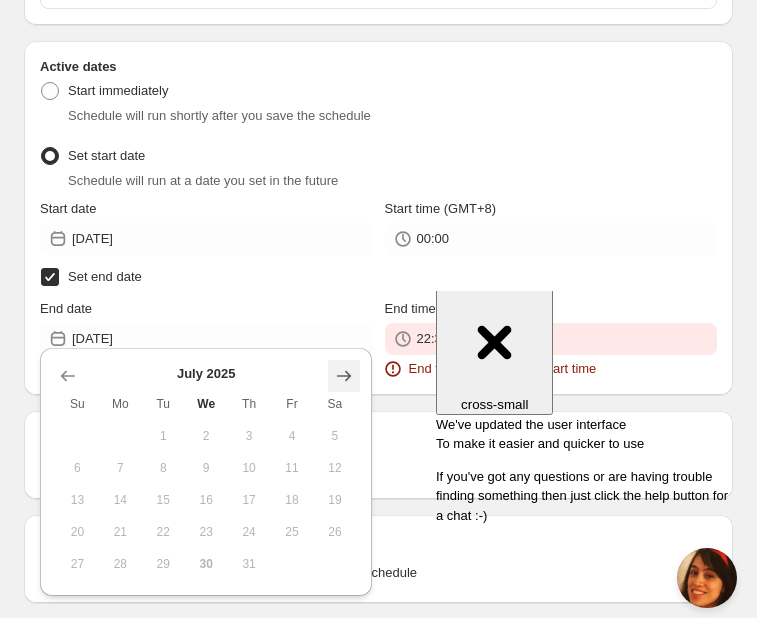 click 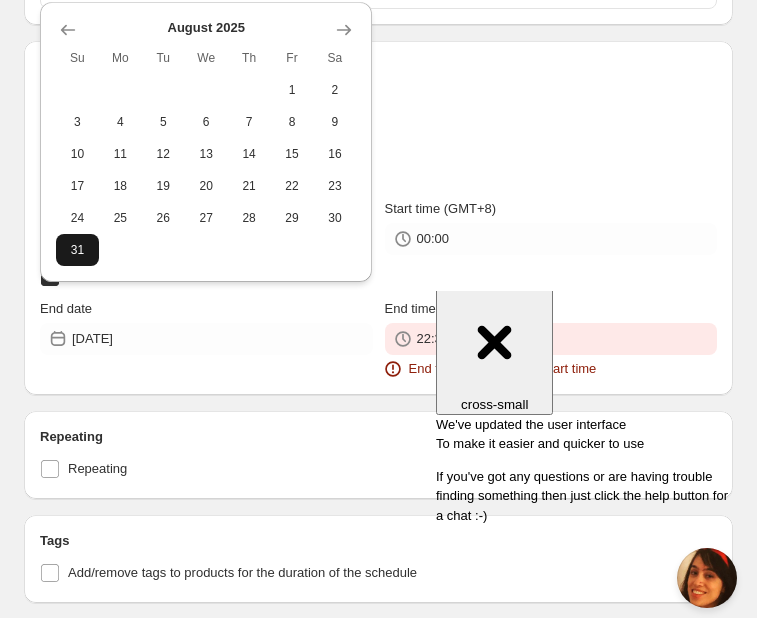 click on "31" at bounding box center (77, 250) 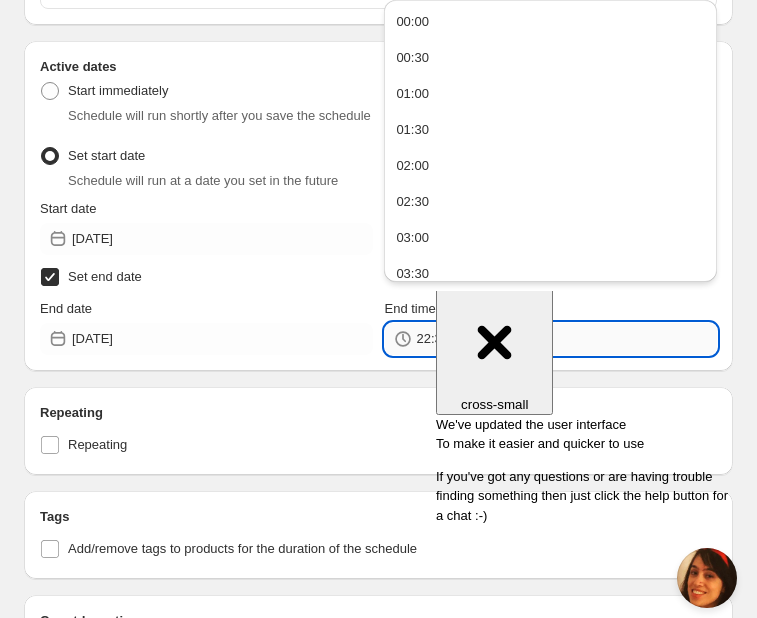 click on "22:30" at bounding box center [567, 339] 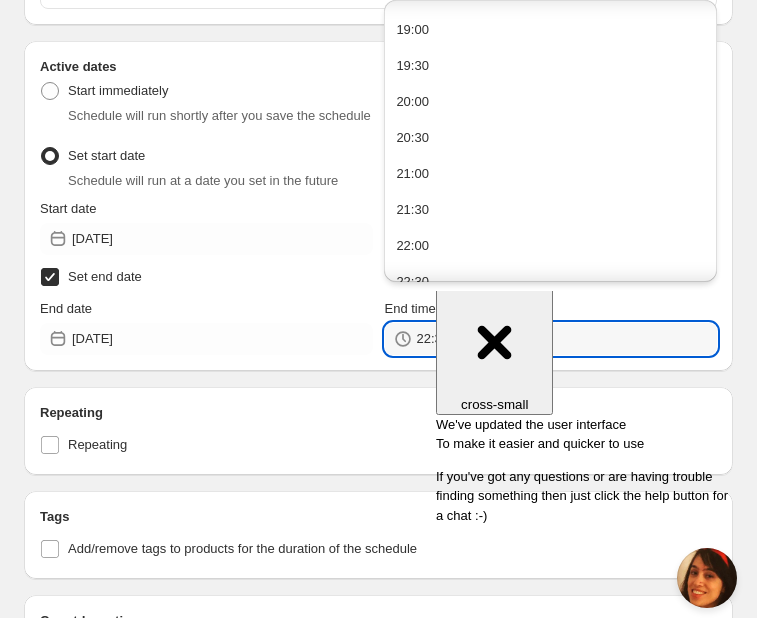 scroll, scrollTop: 1454, scrollLeft: 0, axis: vertical 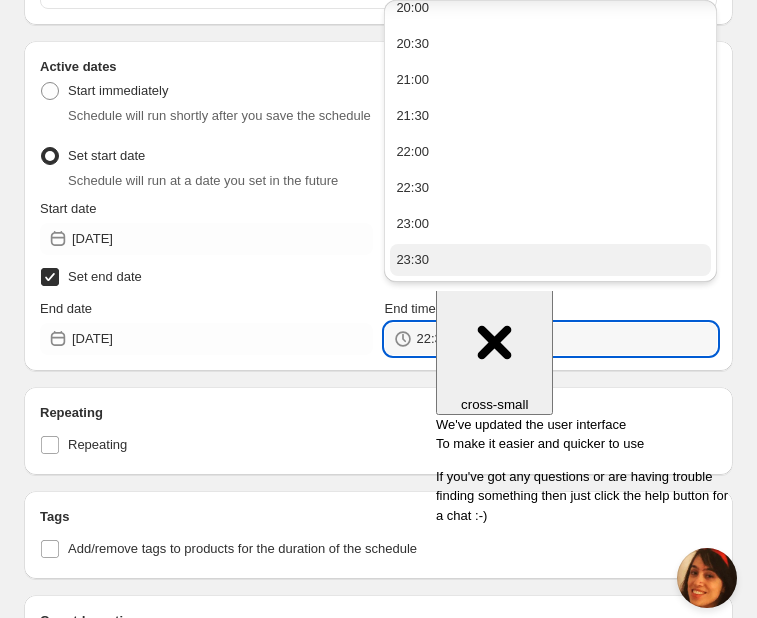 click on "23:30" at bounding box center (550, 260) 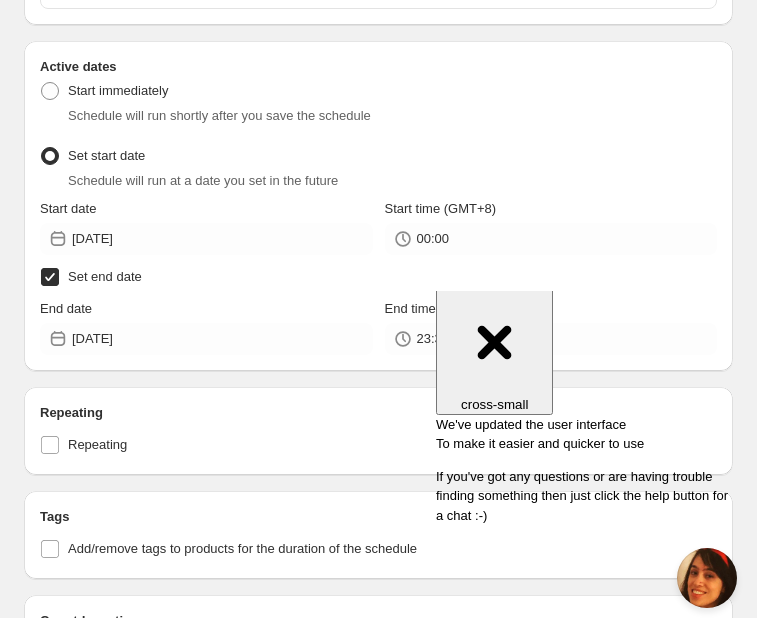 click on "Close cross-small We've updated the user interface To make it easier and quicker to use If you've got any questions or are having trouble finding something then just click the help button for a chat :-)" at bounding box center (587, 399) 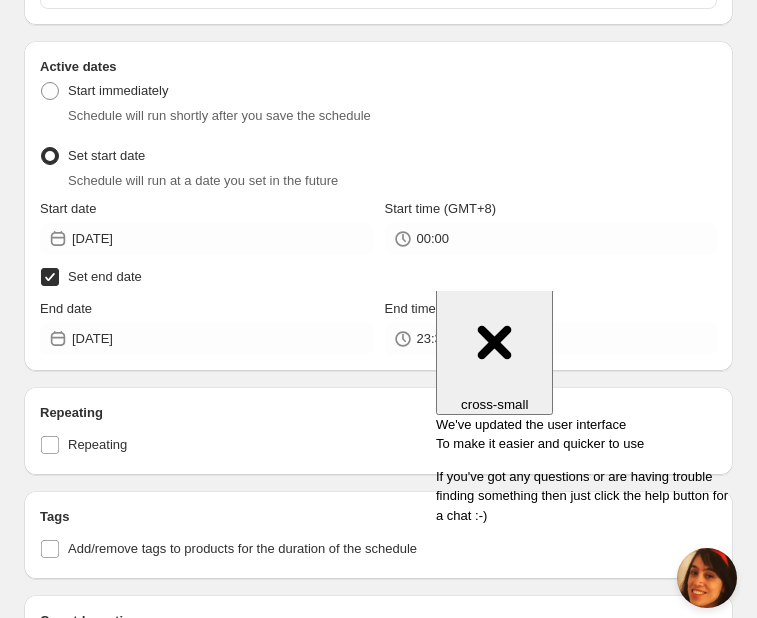 click on "Close cross-small We've updated the user interface To make it easier and quicker to use If you've got any questions or are having trouble finding something then just click the help button for a chat :-)" at bounding box center [587, 291] 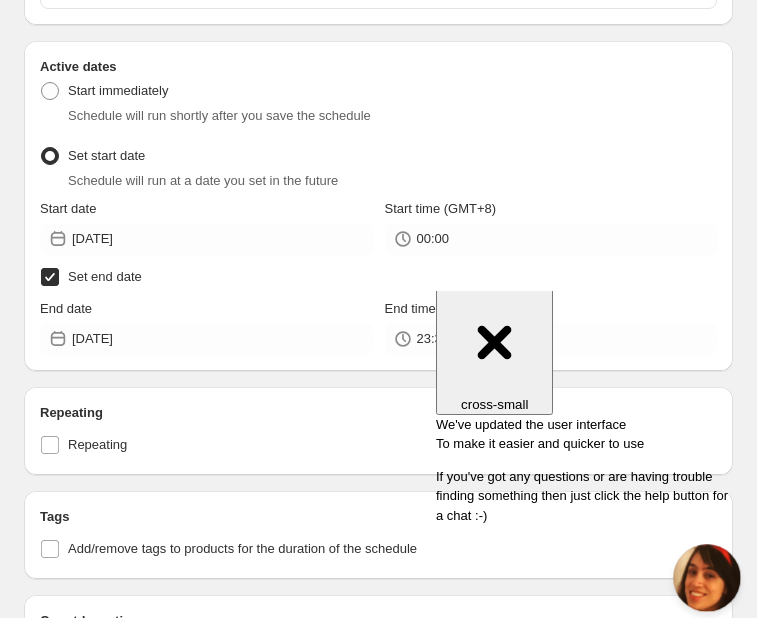 click on "Help" at bounding box center (703, 574) 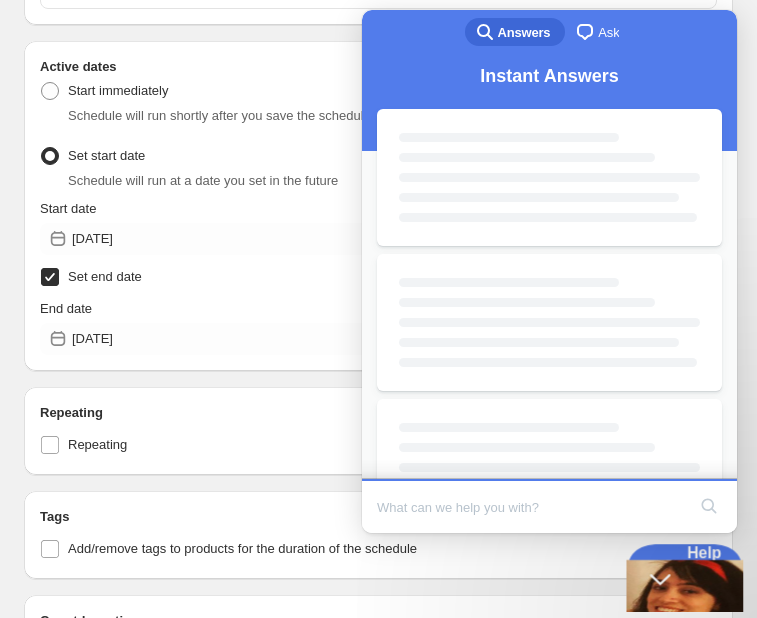 scroll, scrollTop: 0, scrollLeft: 0, axis: both 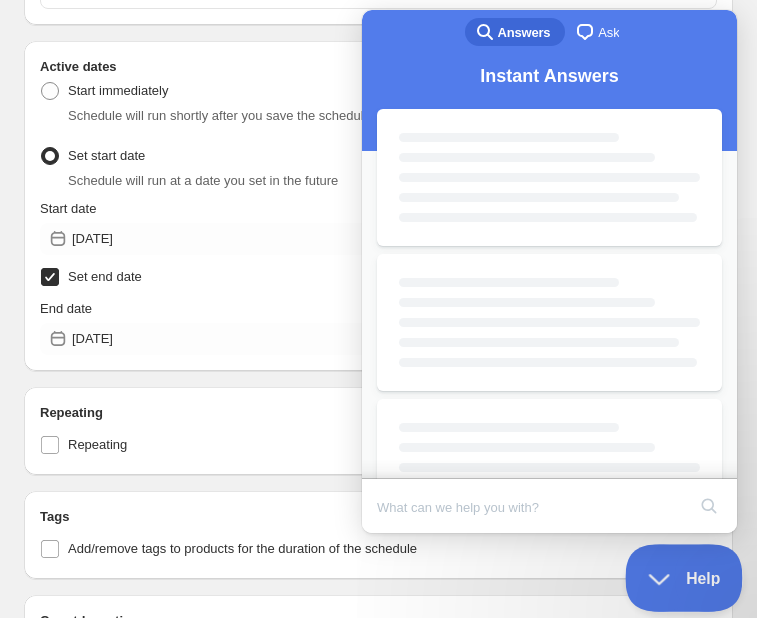 click on "Help" at bounding box center [677, 574] 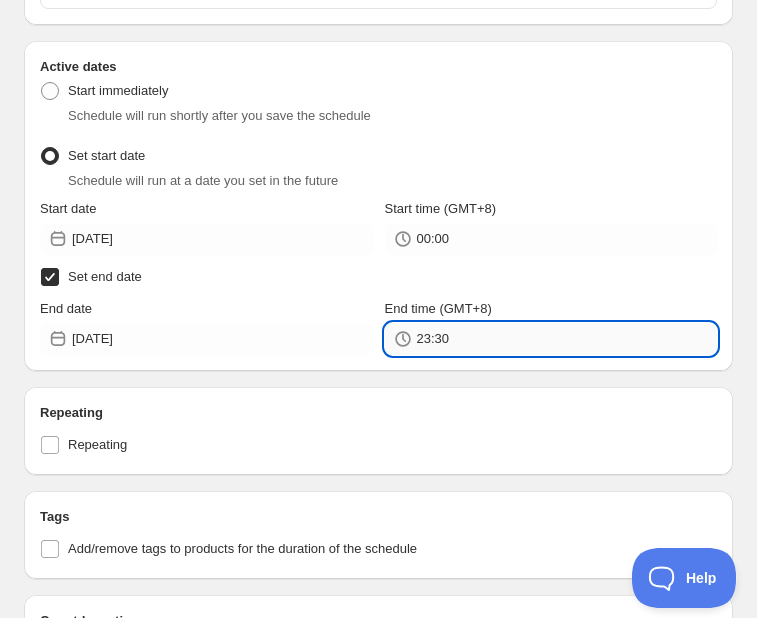 click on "23:30" at bounding box center (567, 339) 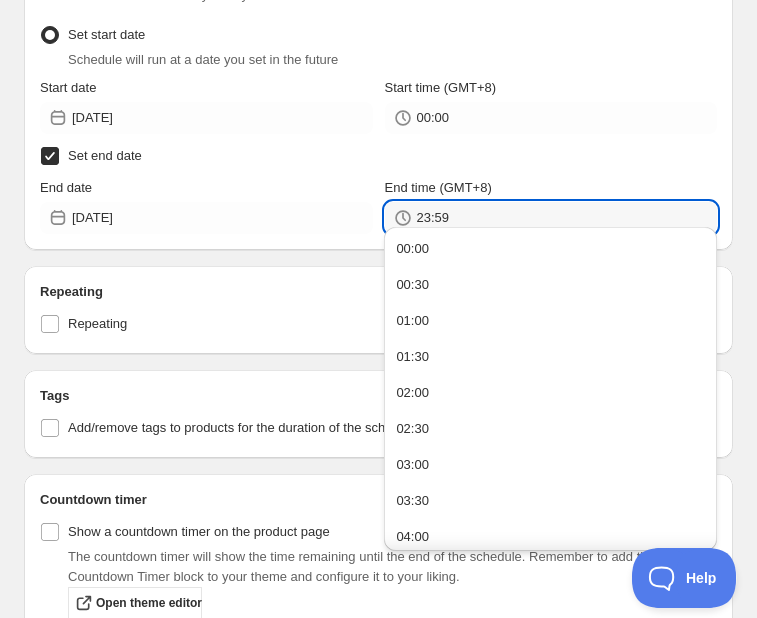 scroll, scrollTop: 1380, scrollLeft: 0, axis: vertical 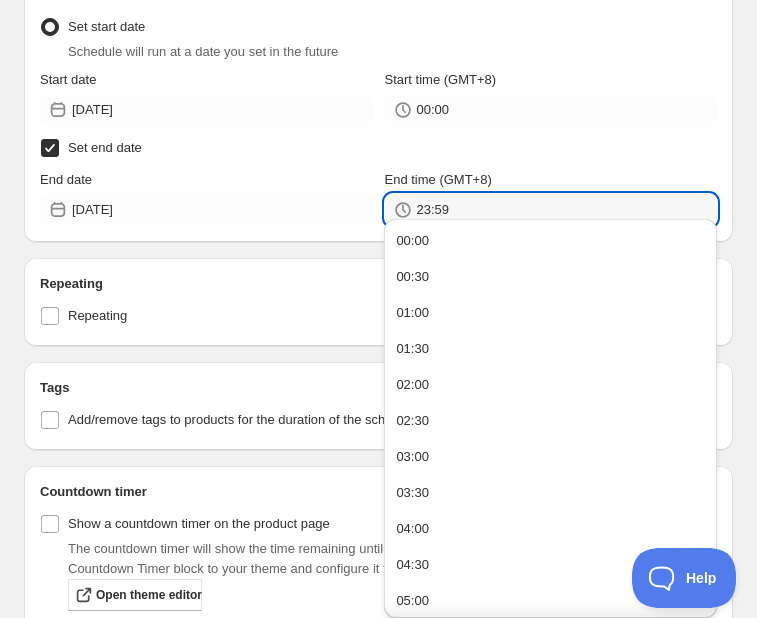 type on "23:59" 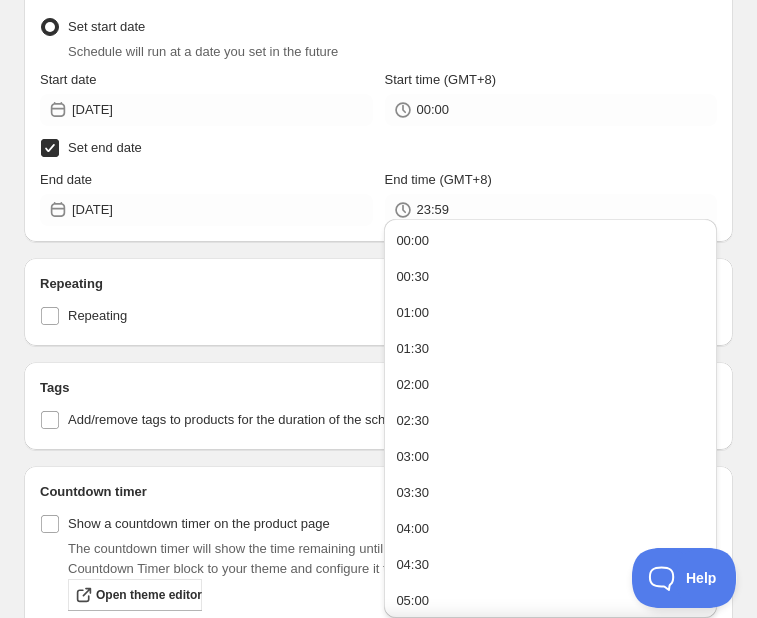 click on "Tags" at bounding box center (378, 388) 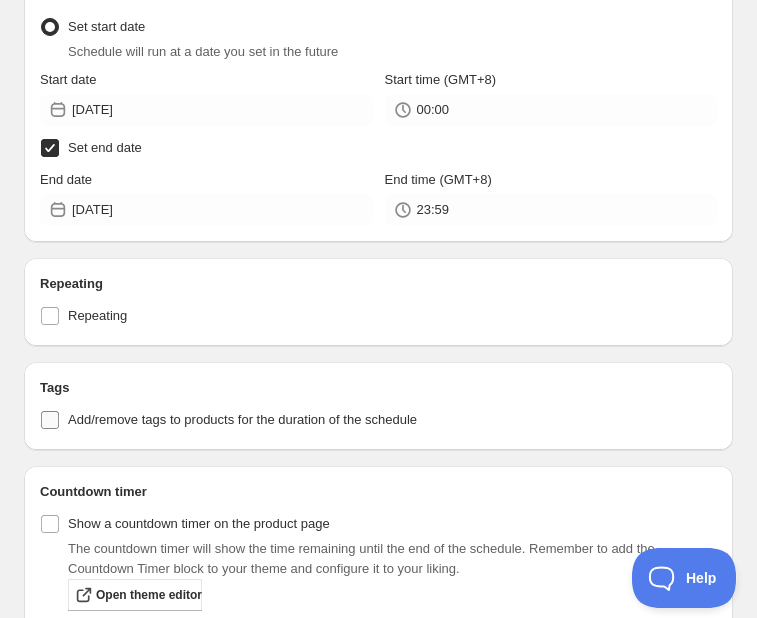 click on "Add/remove tags to products for the duration of the schedule" at bounding box center [242, 419] 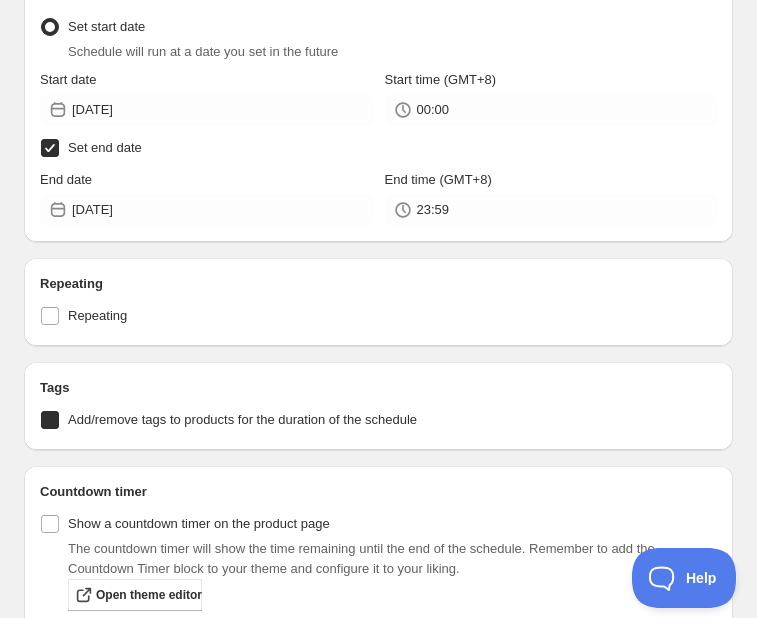 checkbox on "true" 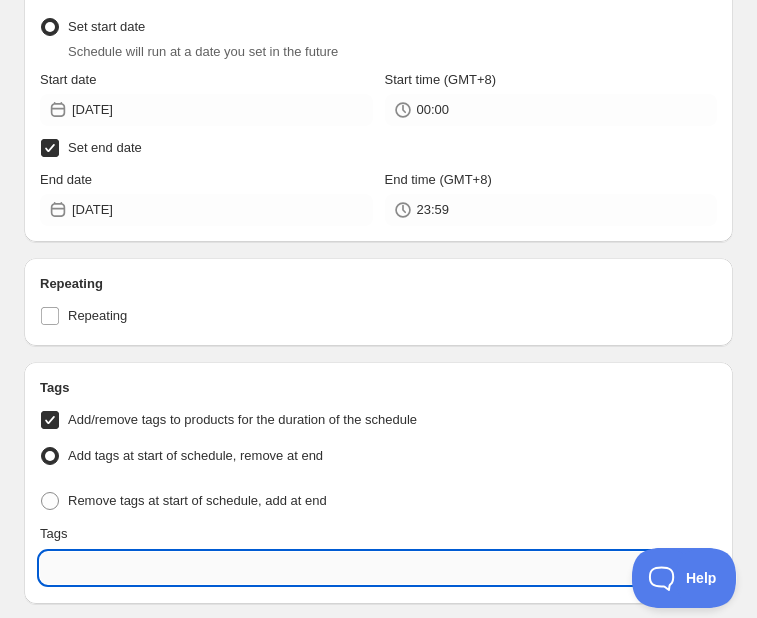 click at bounding box center [378, 568] 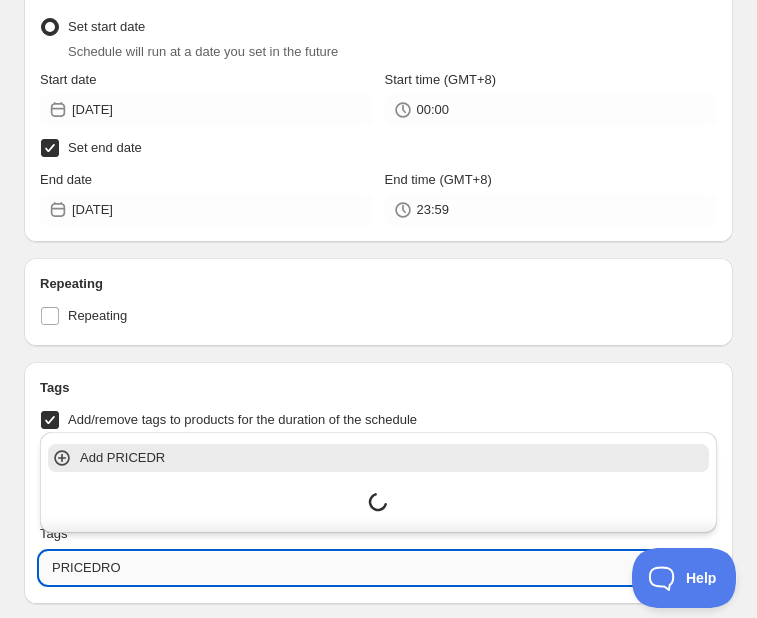 type on "PRICEDROP" 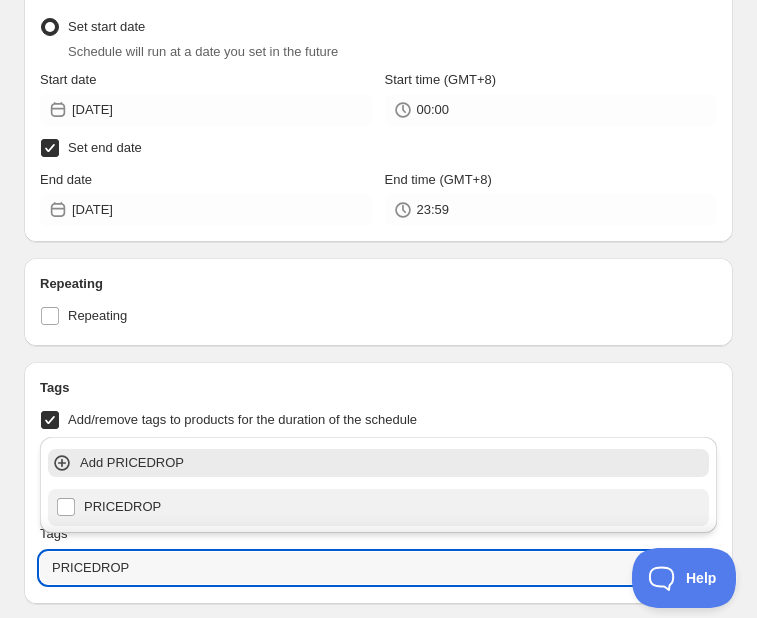 click on "PRICEDROP" at bounding box center (378, 507) 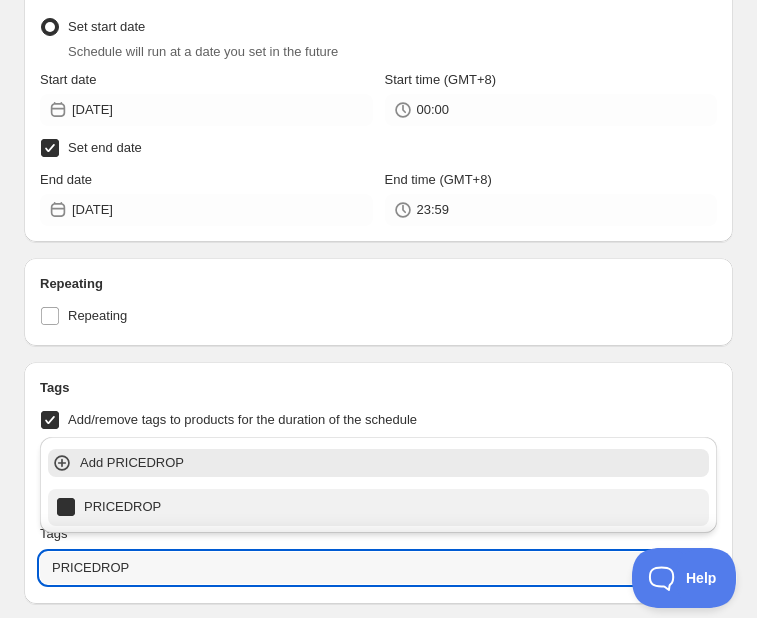 checkbox on "true" 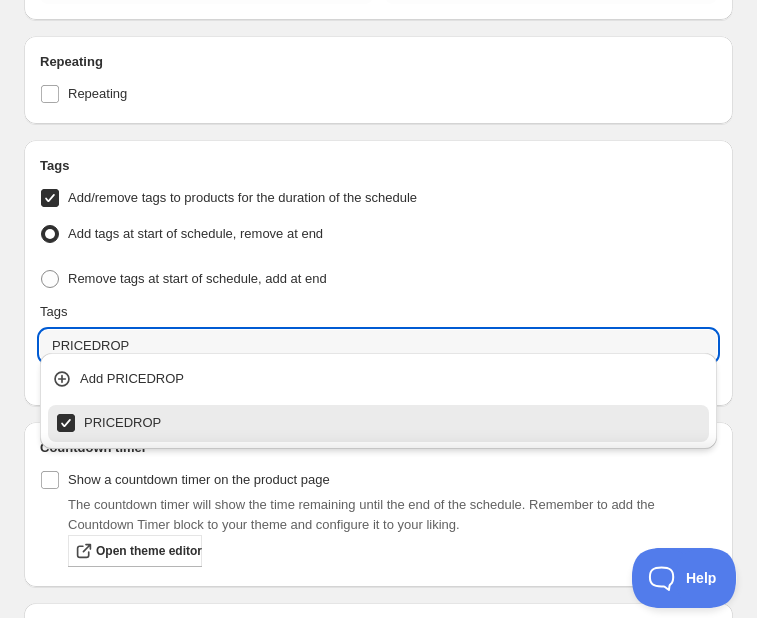 scroll, scrollTop: 1604, scrollLeft: 0, axis: vertical 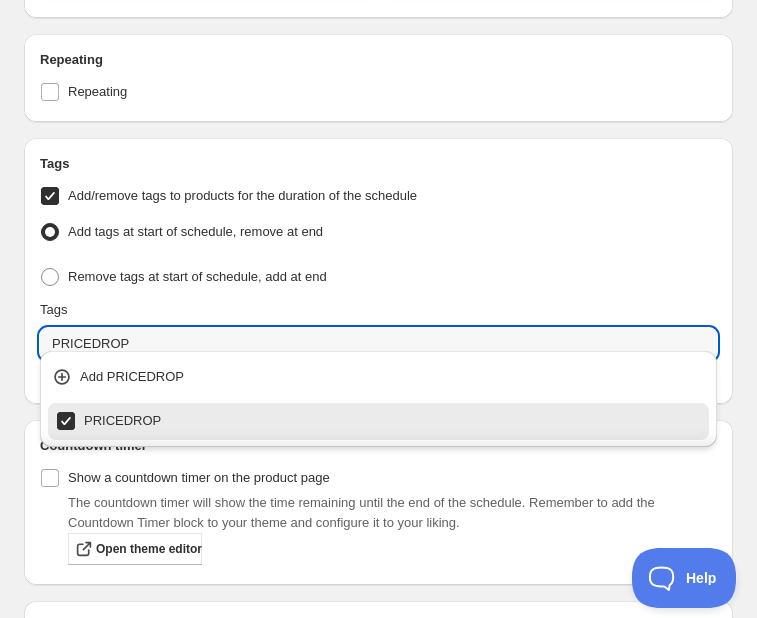 type on "PRICEDROP" 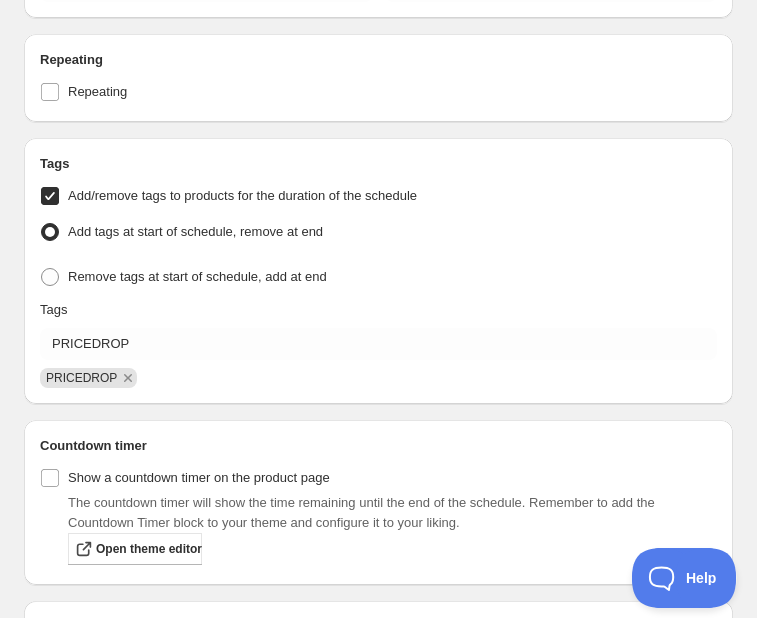 click on "The countdown timer will show the time remaining until the end of the schedule. Remember to add the Countdown Timer block to your theme and configure it to your liking." at bounding box center (392, 513) 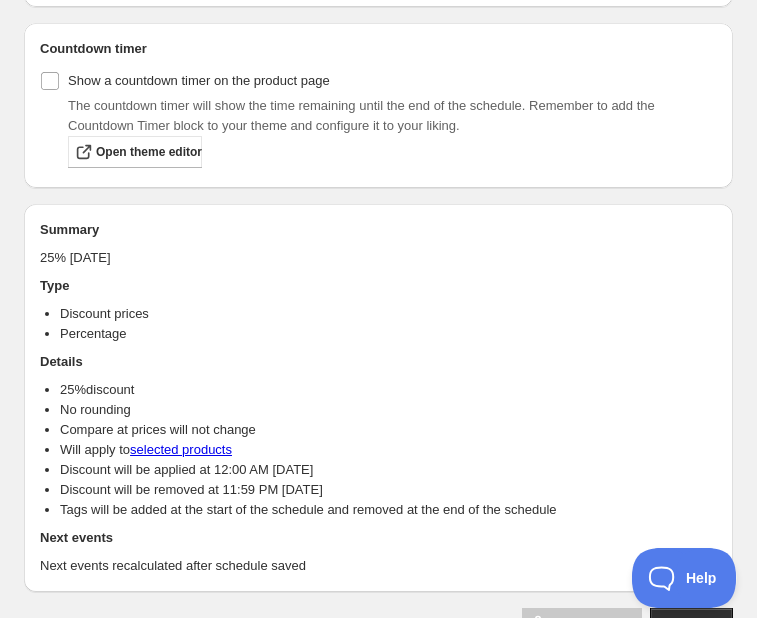 scroll, scrollTop: 2000, scrollLeft: 0, axis: vertical 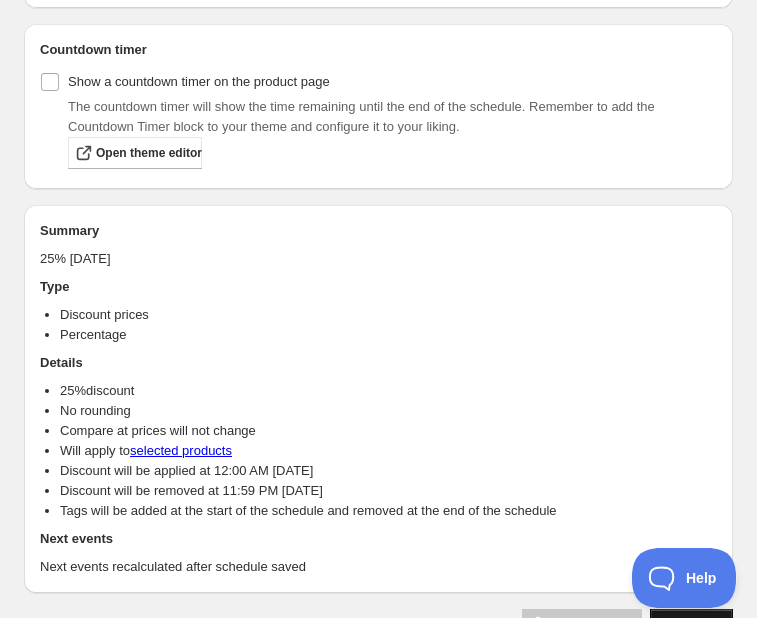 click on "Save schedule" at bounding box center (691, 625) 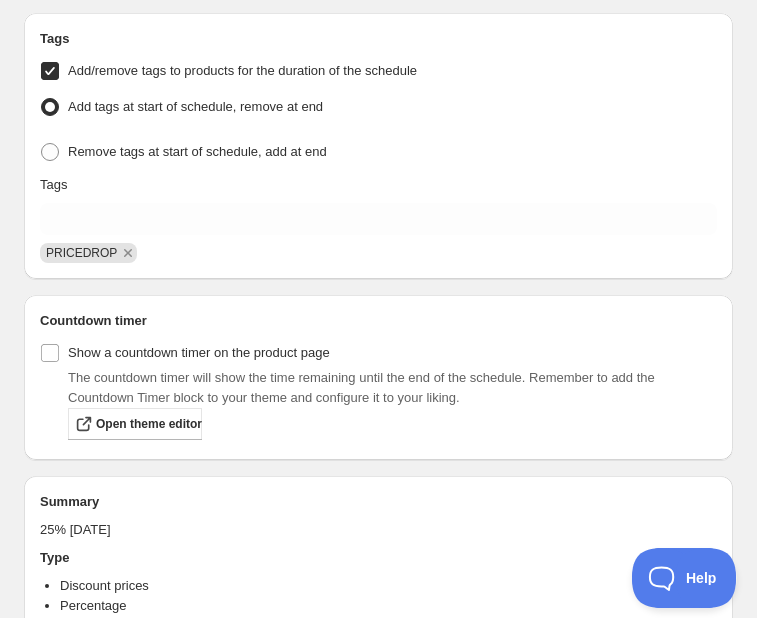 scroll, scrollTop: 1880, scrollLeft: 0, axis: vertical 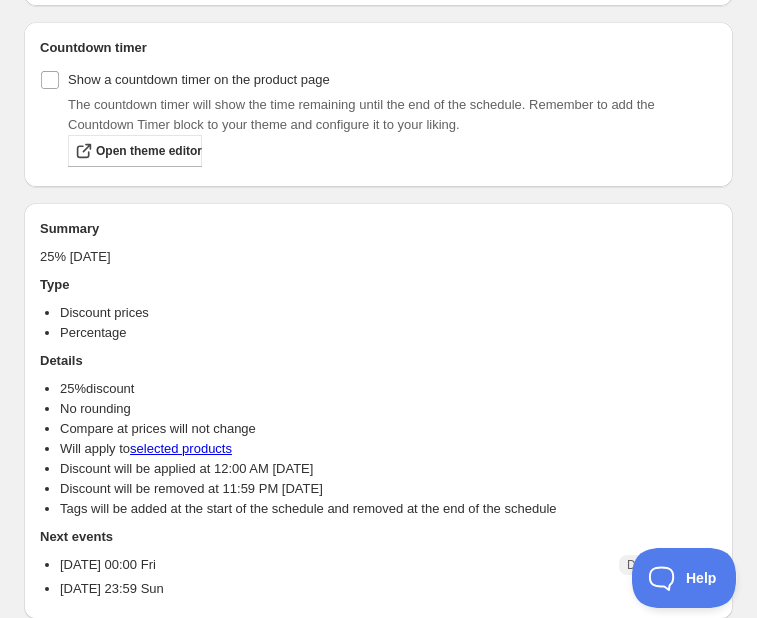 click on "Type" at bounding box center [378, 285] 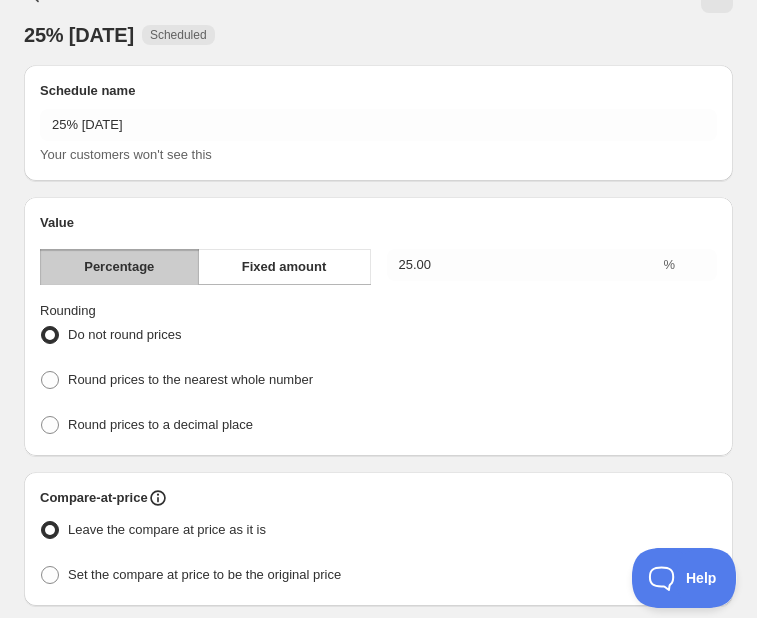 scroll, scrollTop: 0, scrollLeft: 0, axis: both 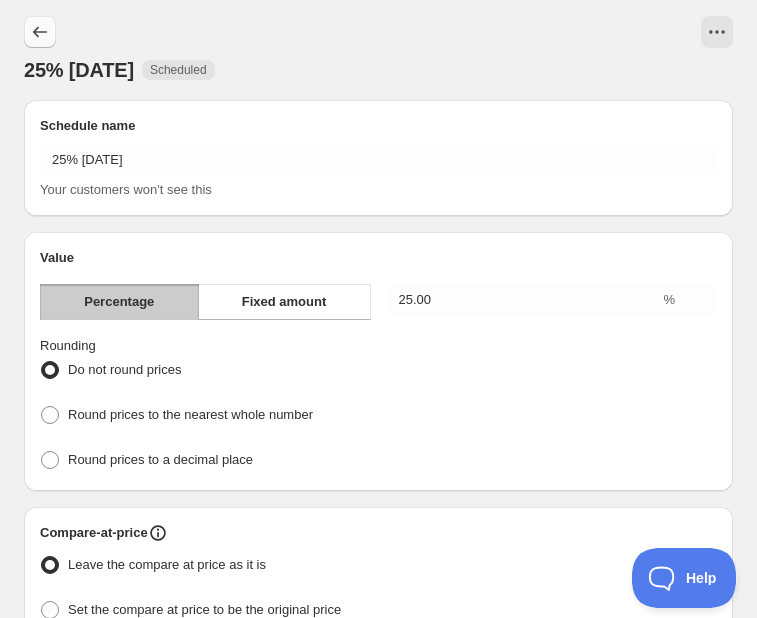 drag, startPoint x: 13, startPoint y: 29, endPoint x: 32, endPoint y: 34, distance: 19.646883 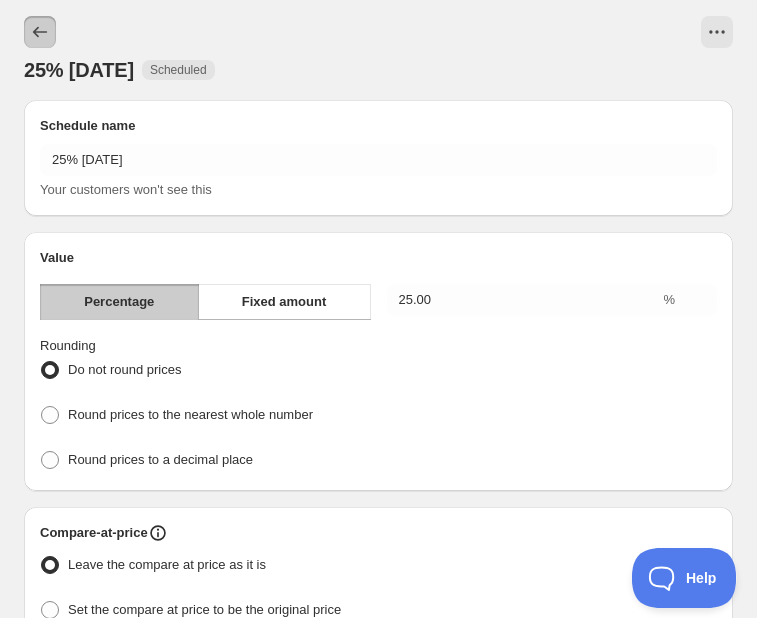 click 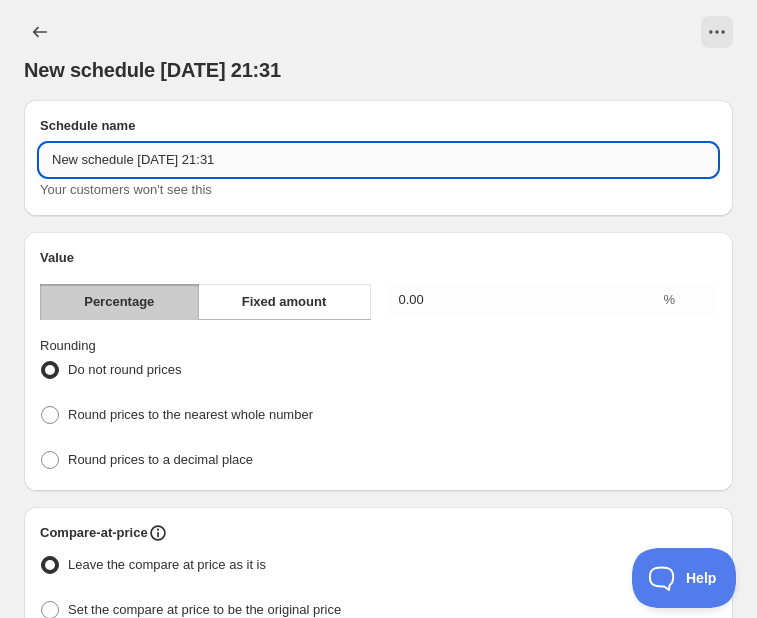 click on "New schedule [DATE] 21:31" at bounding box center (378, 160) 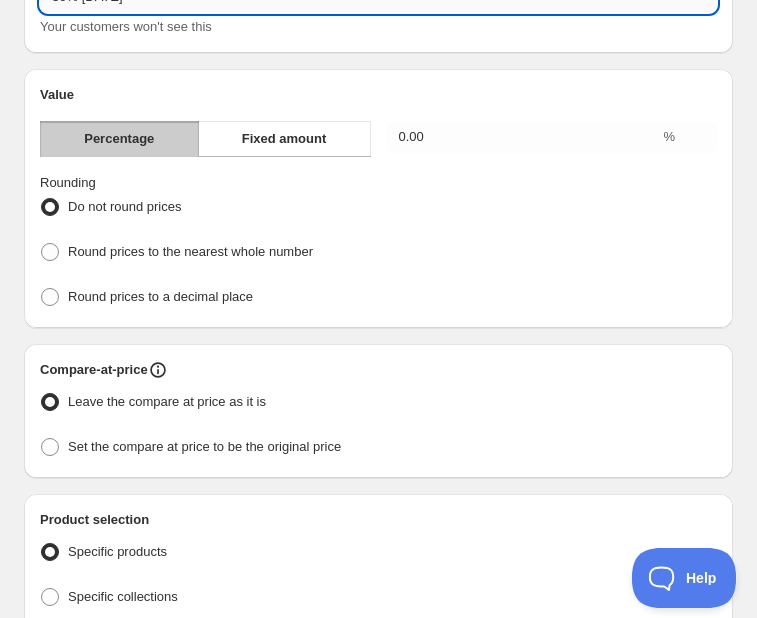 scroll, scrollTop: 170, scrollLeft: 0, axis: vertical 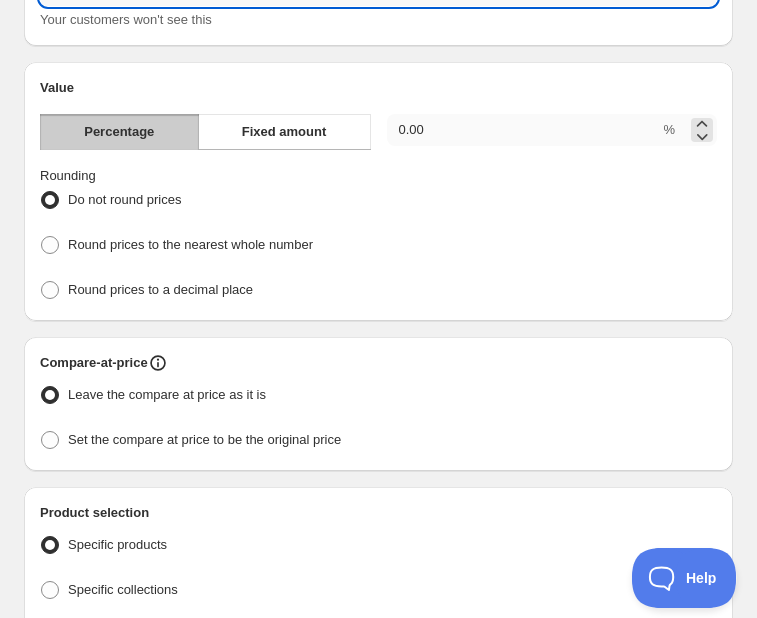type on "30% [DATE]" 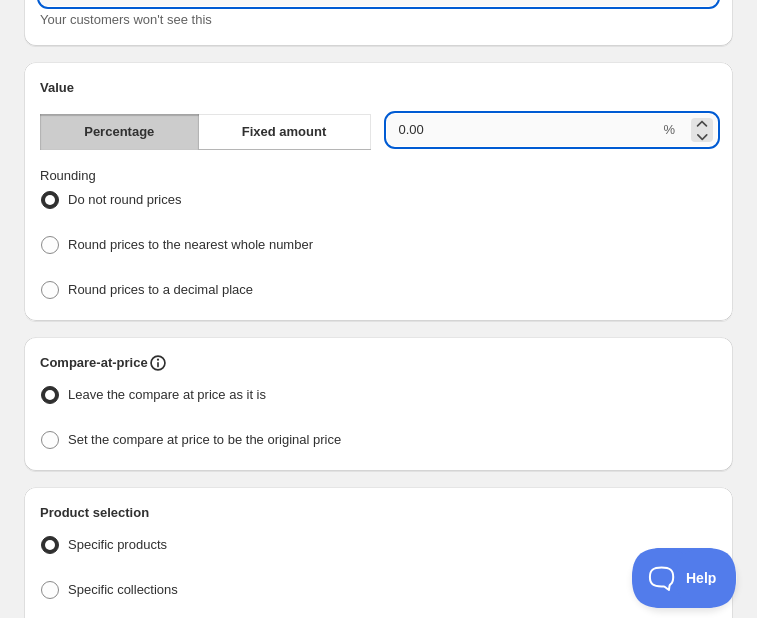 click on "0.00" at bounding box center [523, 130] 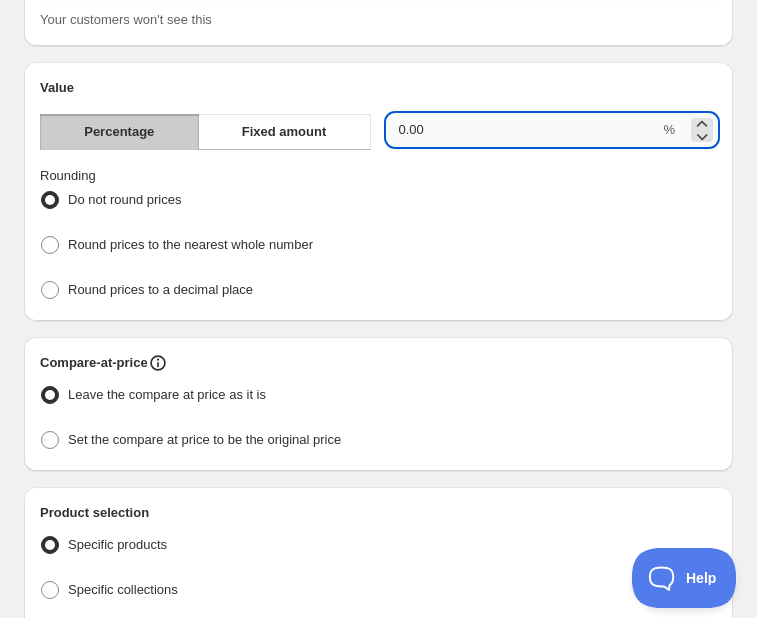 click on "0.00" at bounding box center [523, 130] 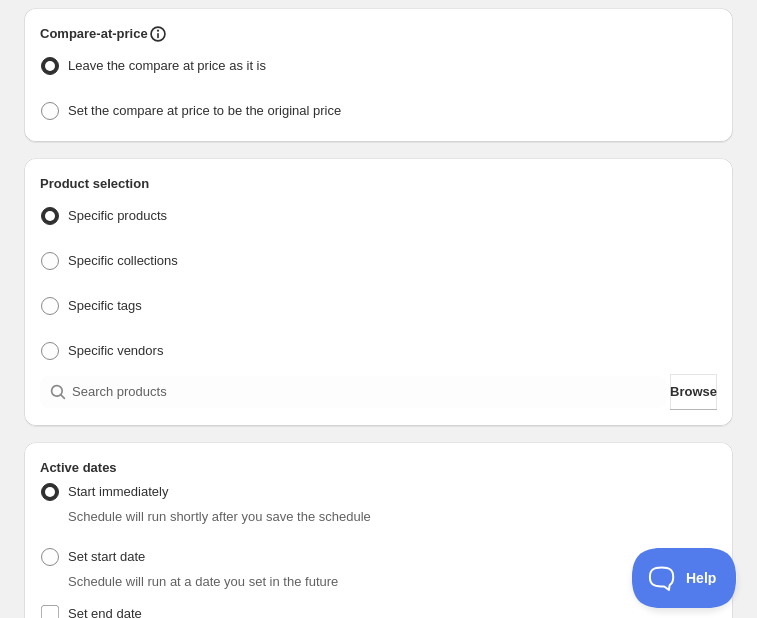 scroll, scrollTop: 514, scrollLeft: 0, axis: vertical 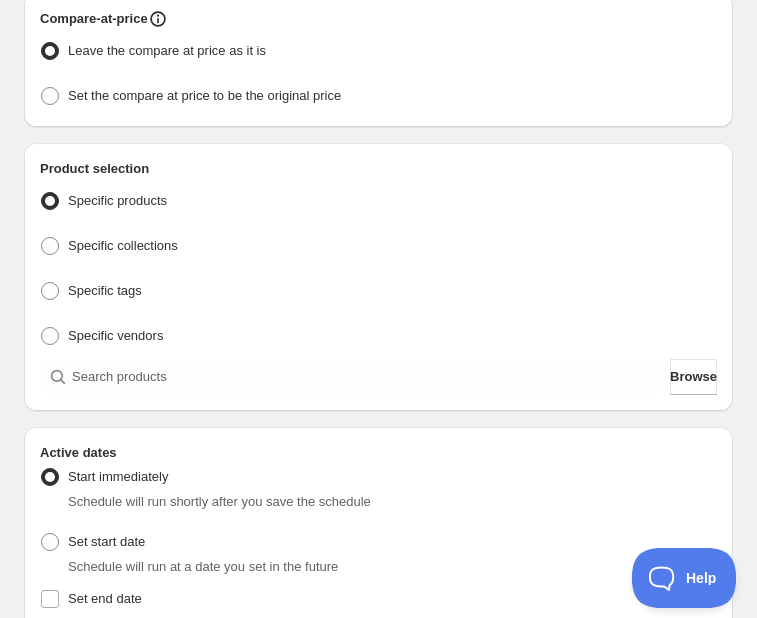 type on "30" 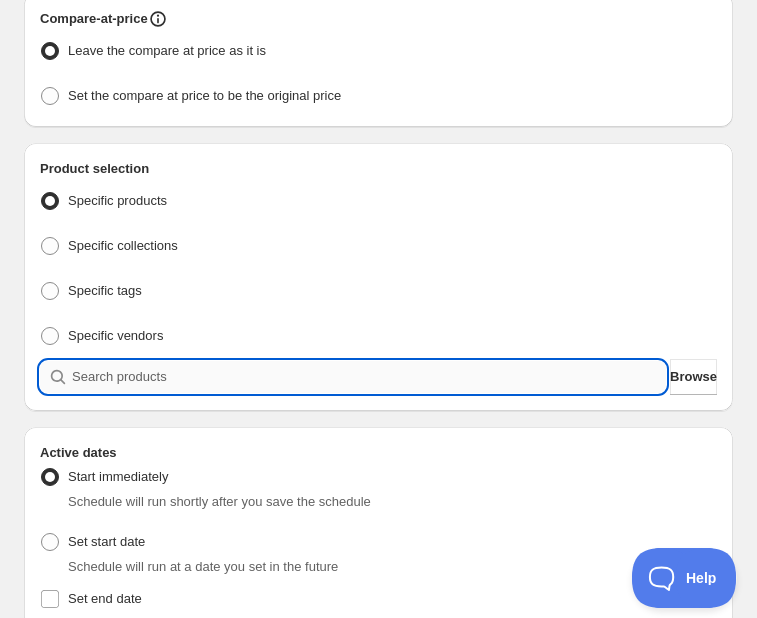 click at bounding box center (369, 377) 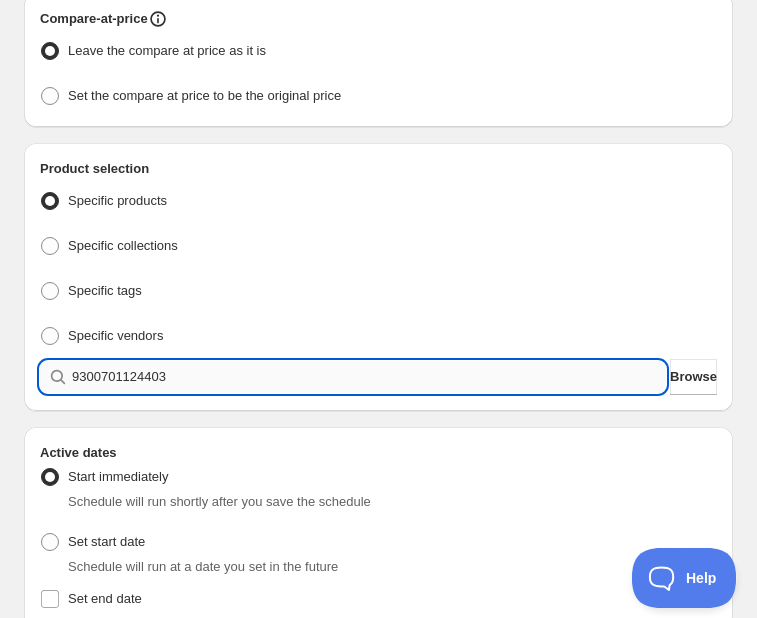 type 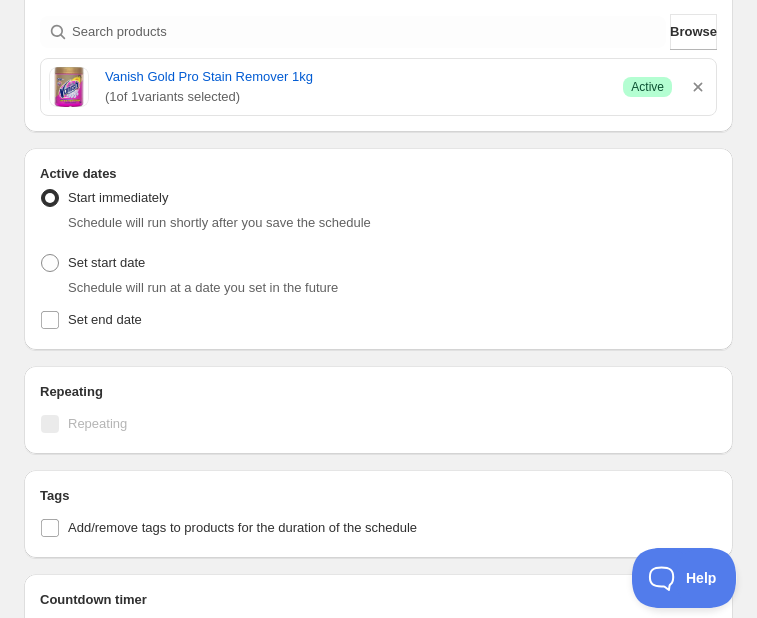 scroll, scrollTop: 860, scrollLeft: 0, axis: vertical 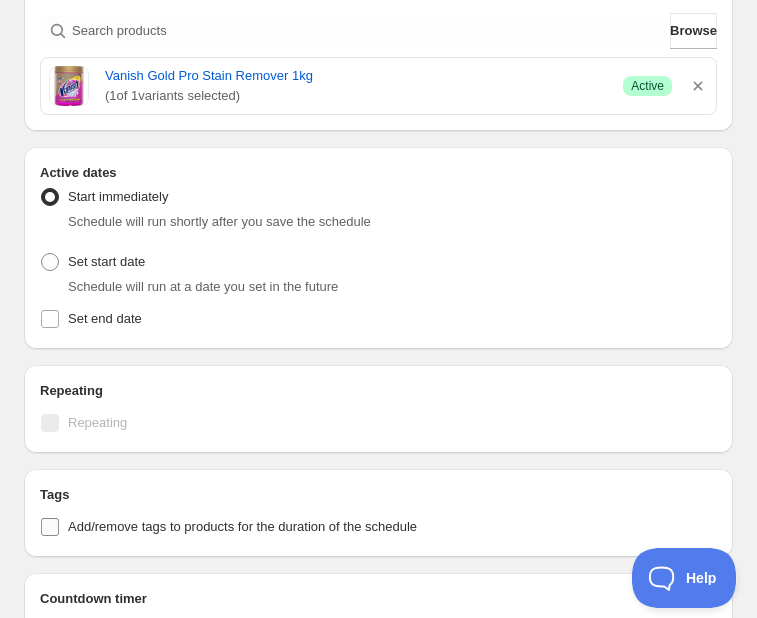 click on "Add/remove tags to products for the duration of the schedule" at bounding box center [242, 526] 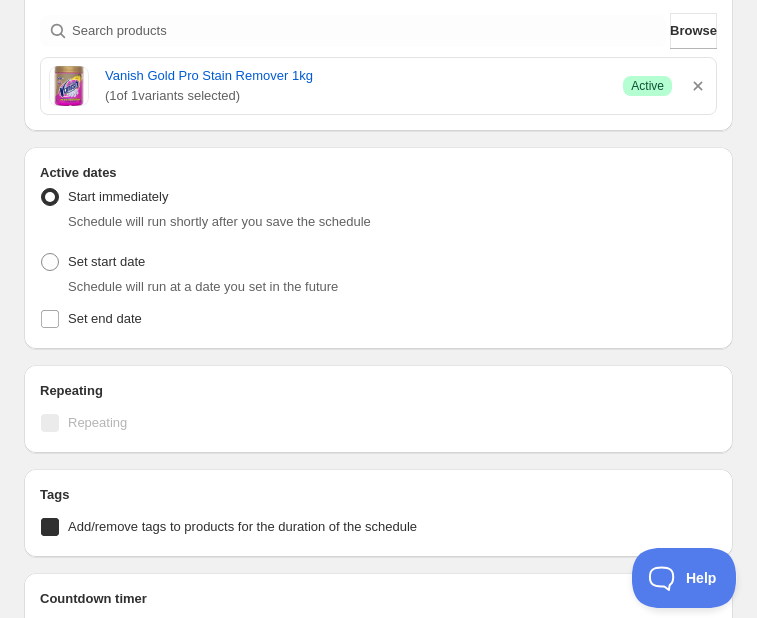 checkbox on "true" 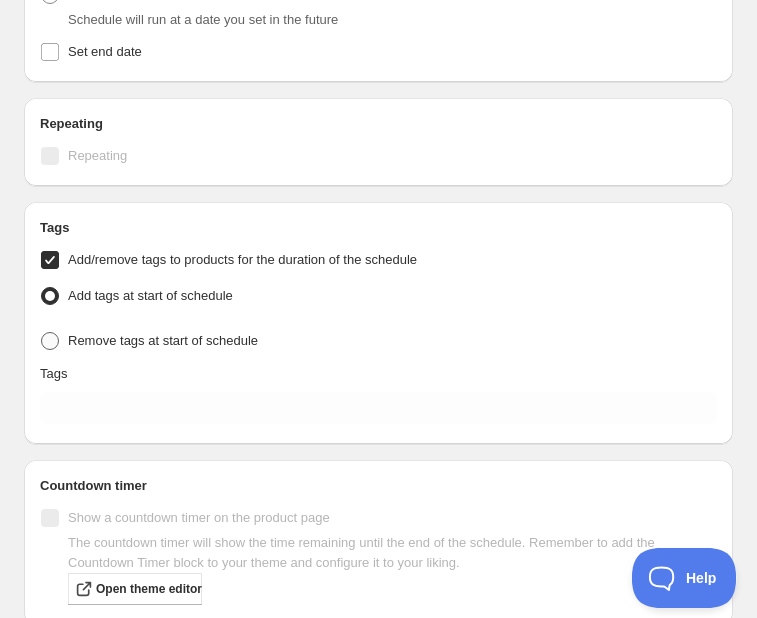 scroll, scrollTop: 1128, scrollLeft: 0, axis: vertical 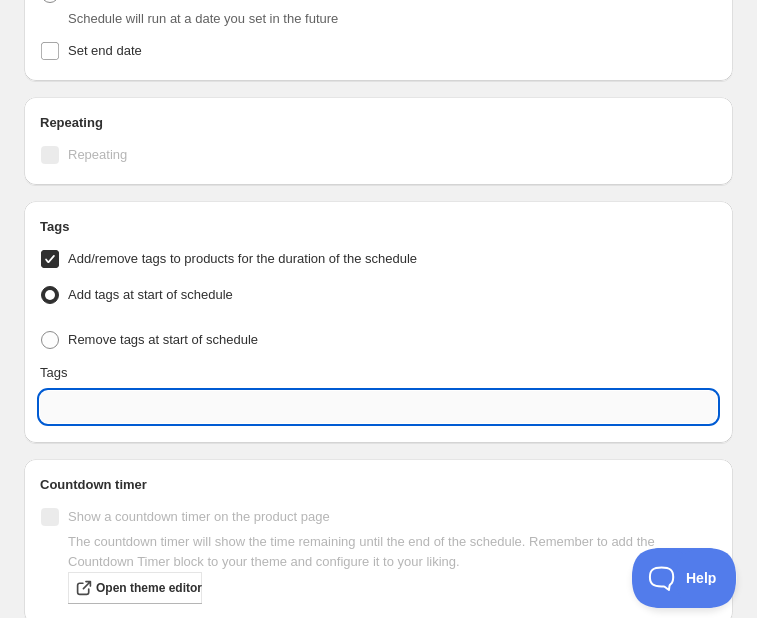 click at bounding box center (378, 407) 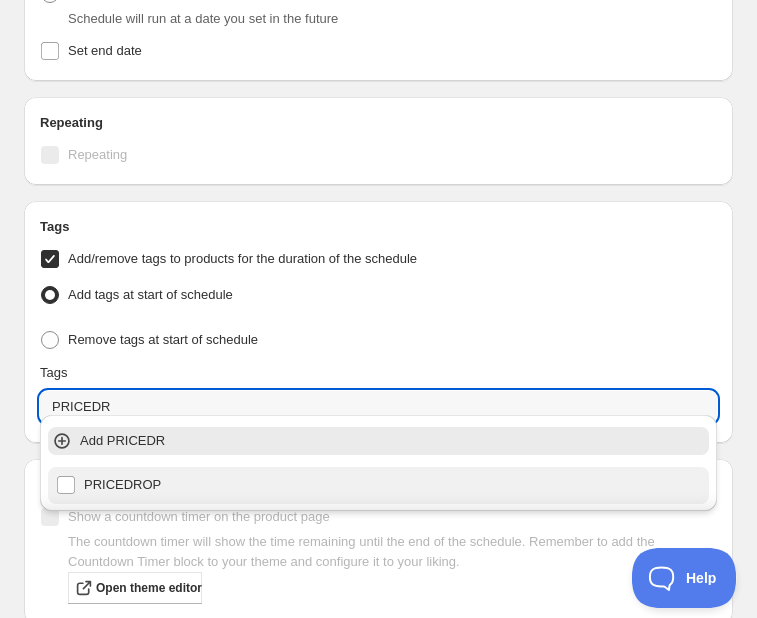 click on "PRICEDROP" at bounding box center [378, 485] 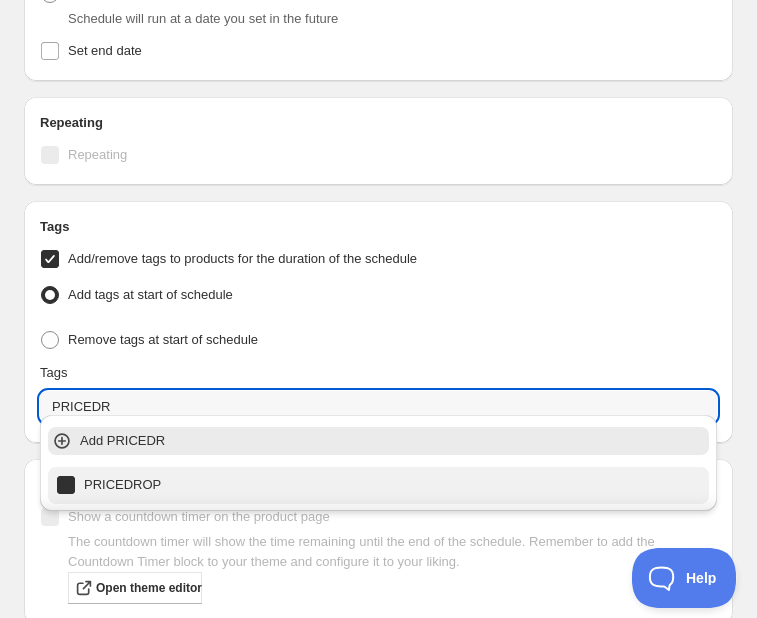 type on "PRICEDROP" 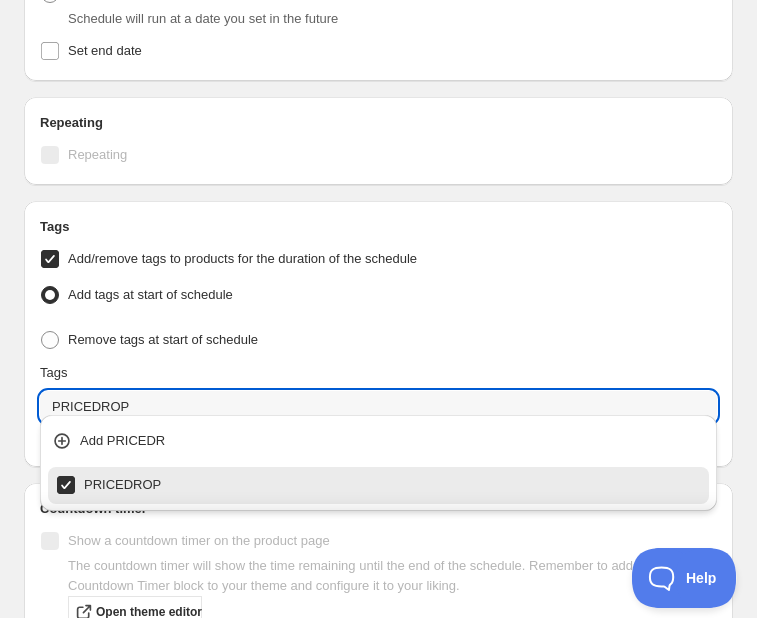 type on "PRICEDROP" 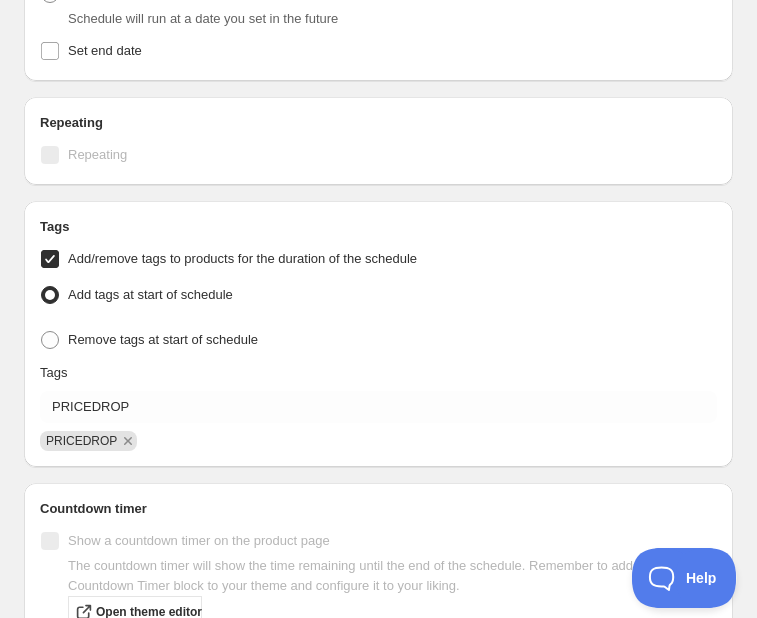 click on "Remove tags at start of schedule" at bounding box center (378, 340) 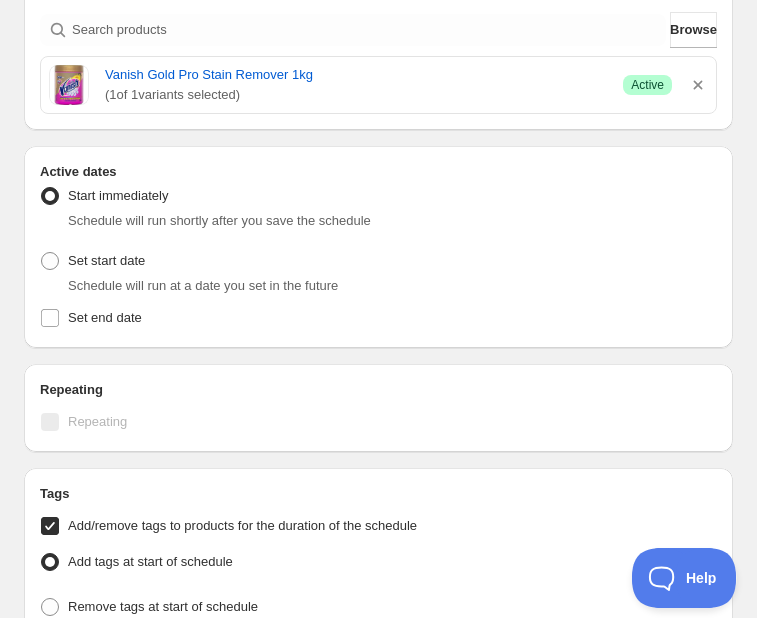 scroll, scrollTop: 775, scrollLeft: 0, axis: vertical 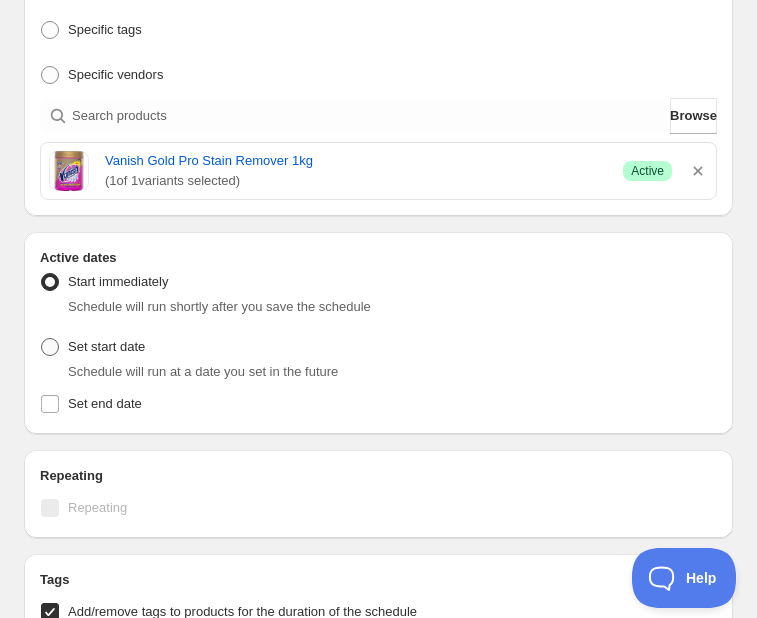 click on "Set start date" at bounding box center [92, 347] 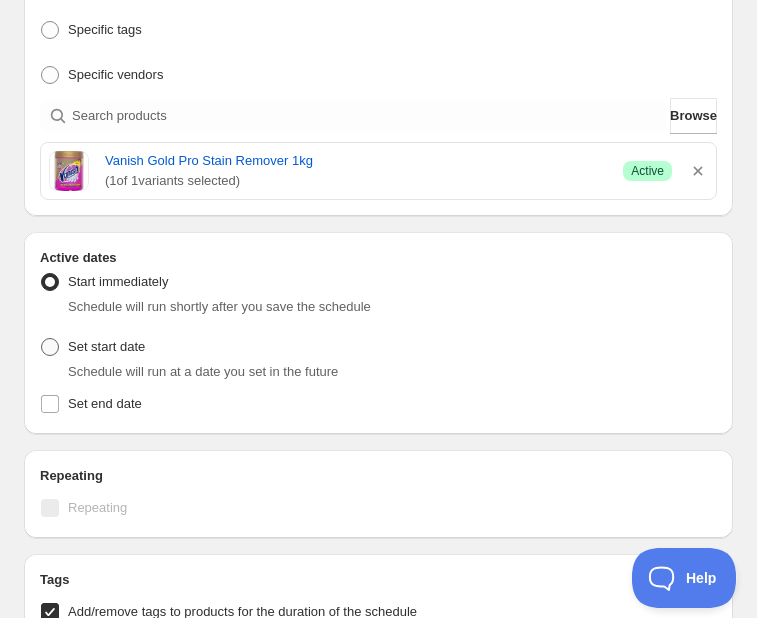 radio on "true" 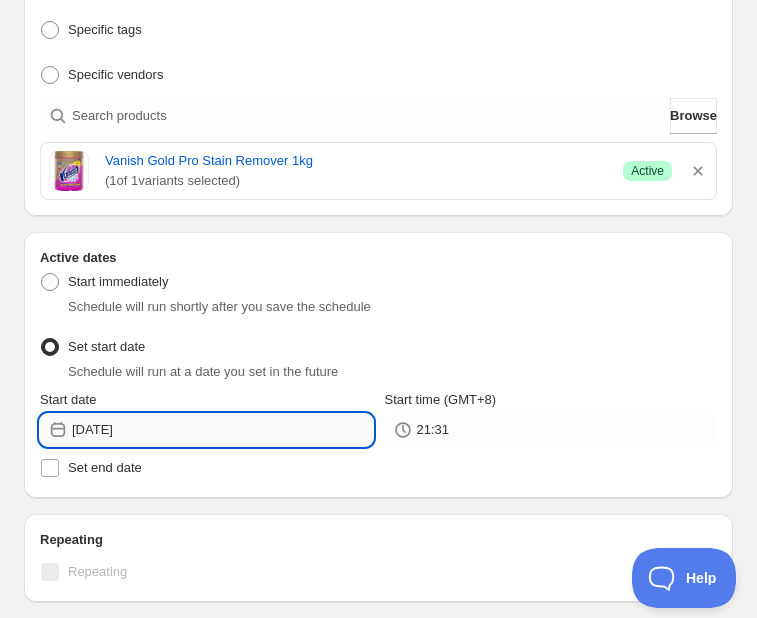 click on "[DATE]" at bounding box center (222, 430) 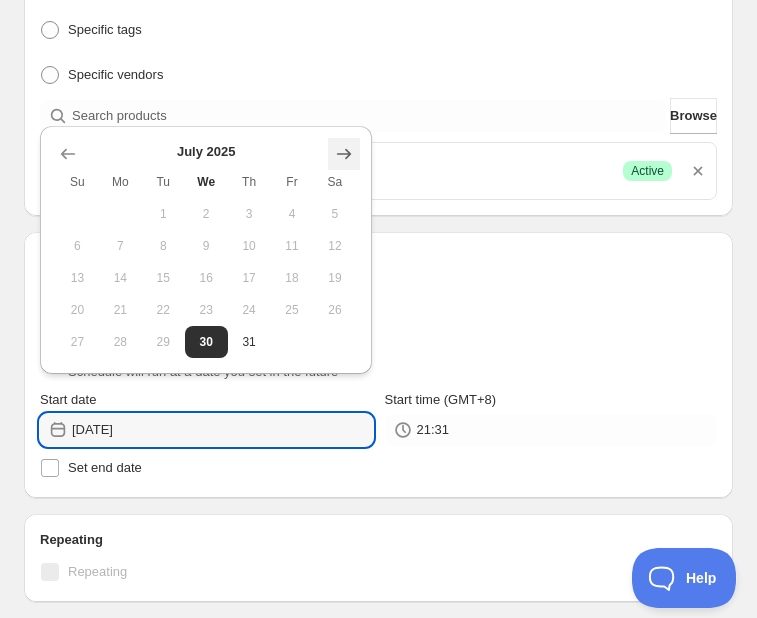 click 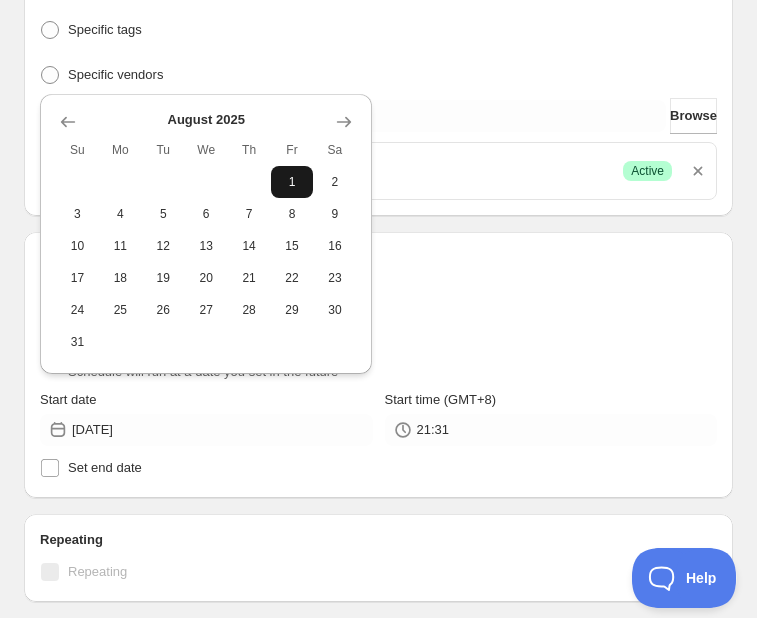 click on "1" at bounding box center [292, 182] 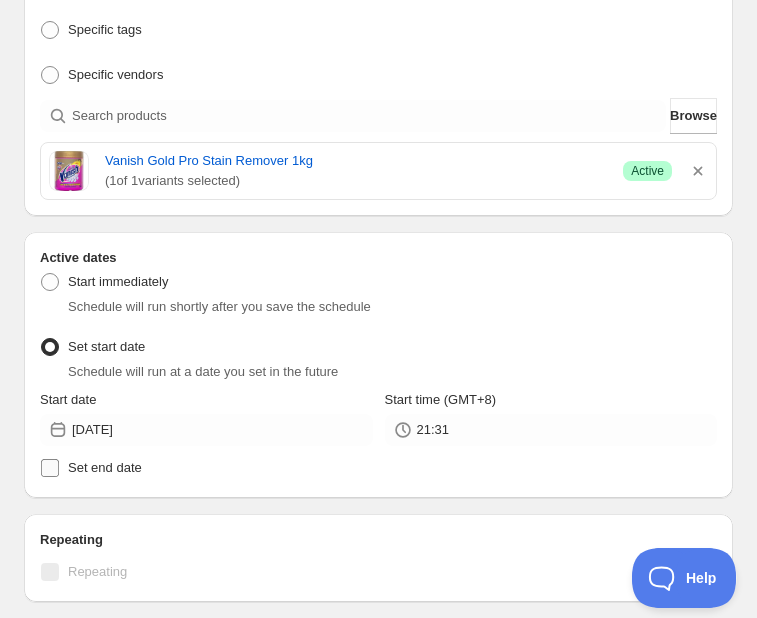click on "Set end date" at bounding box center [105, 467] 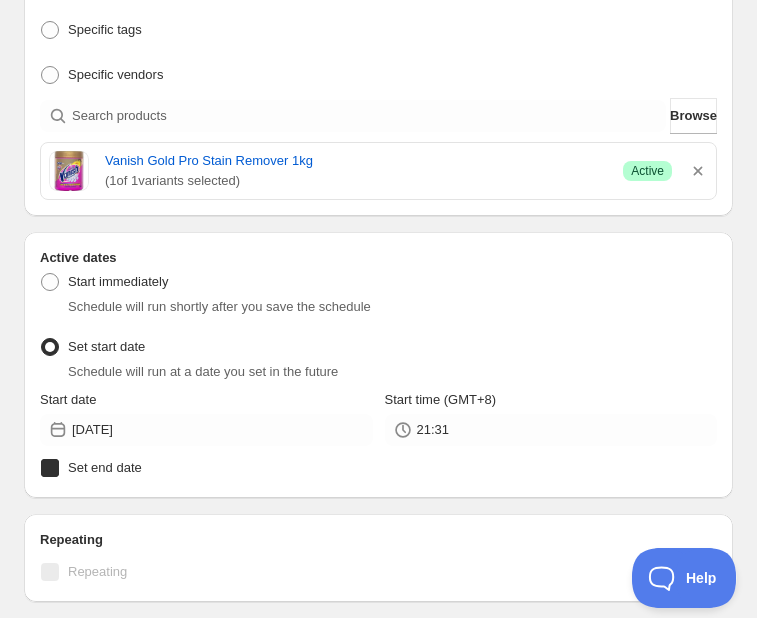 checkbox on "true" 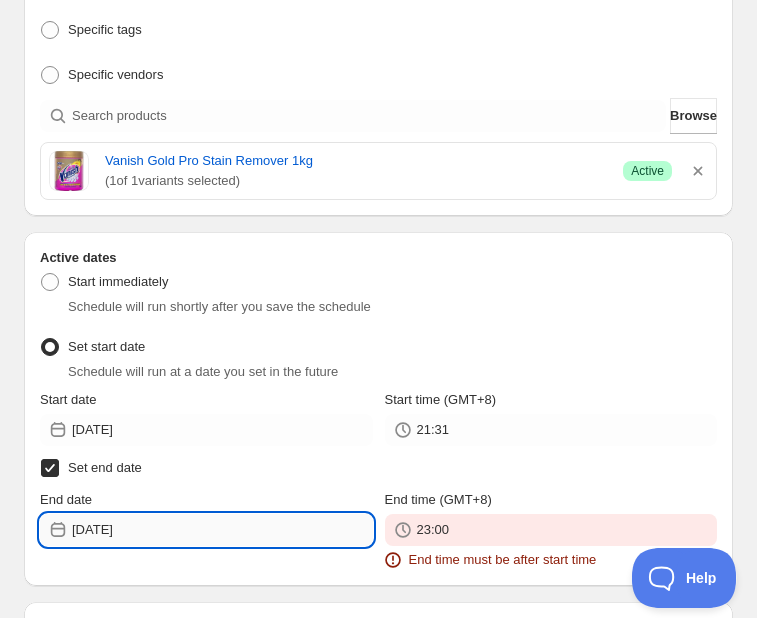 click on "[DATE]" at bounding box center (222, 530) 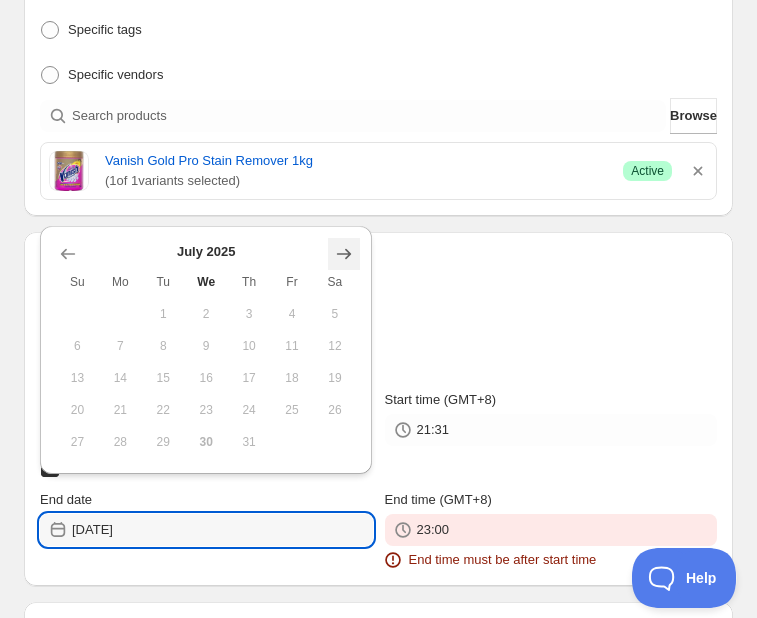 click 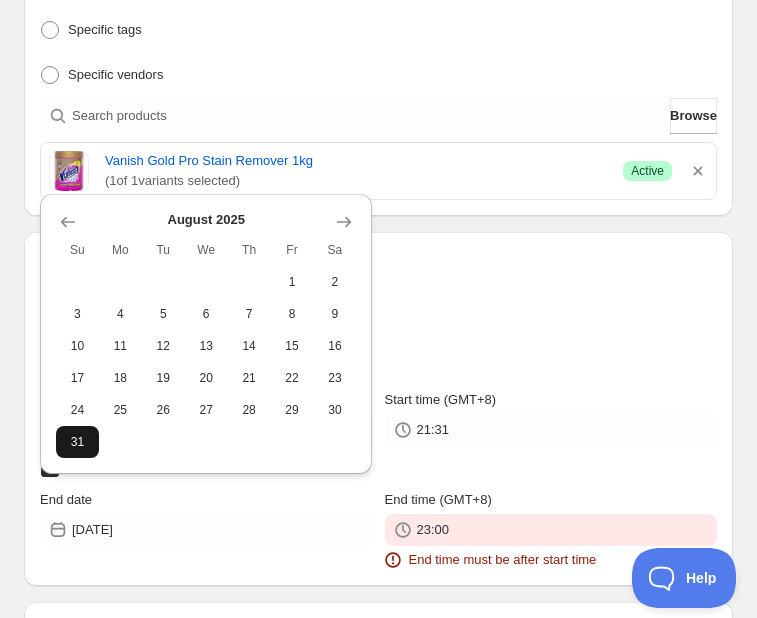click on "31" at bounding box center [77, 442] 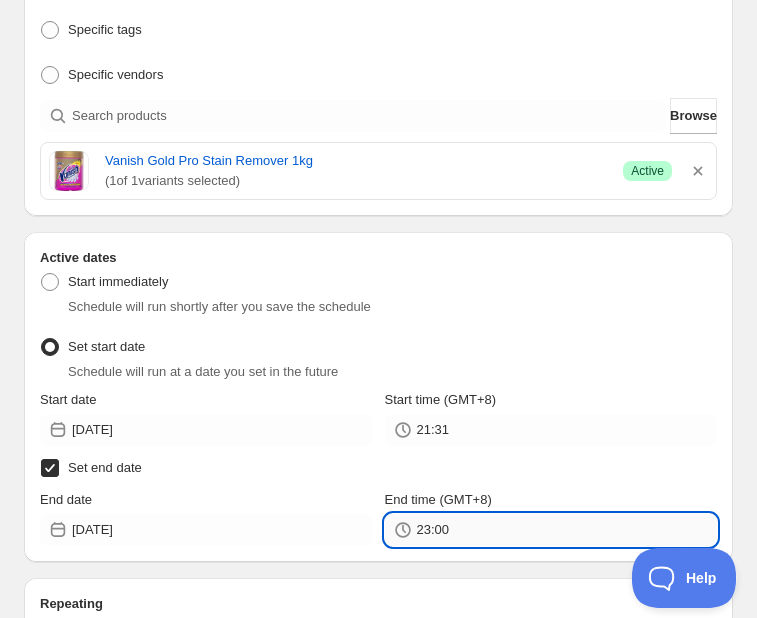 click on "23:00" at bounding box center (567, 530) 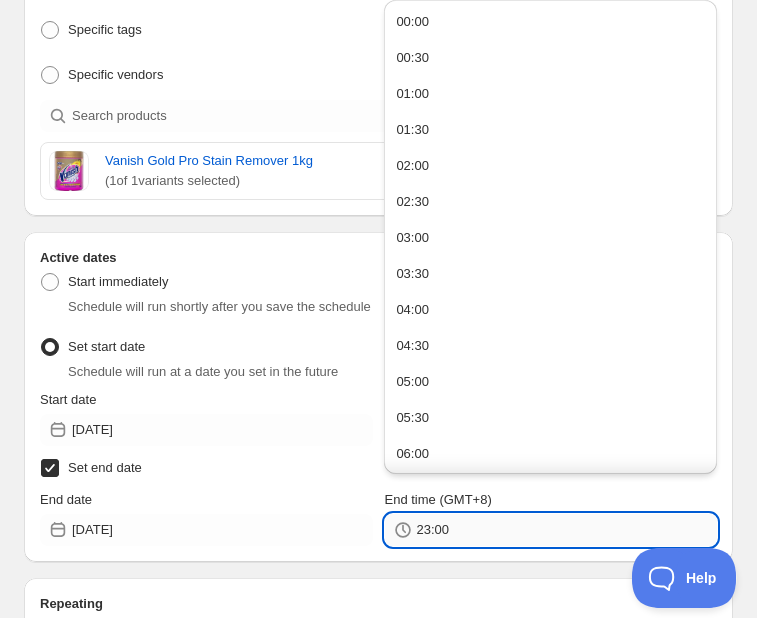 click on "23:00" at bounding box center [567, 530] 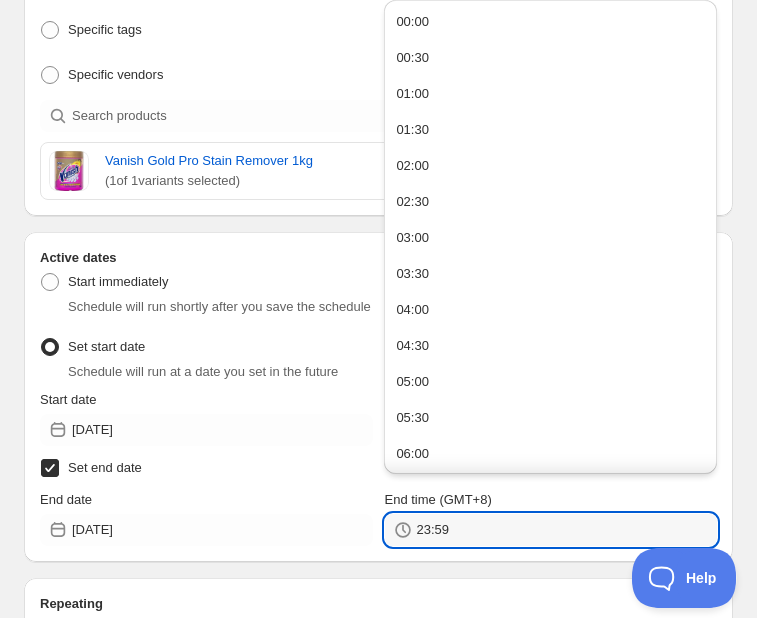 type on "23:59" 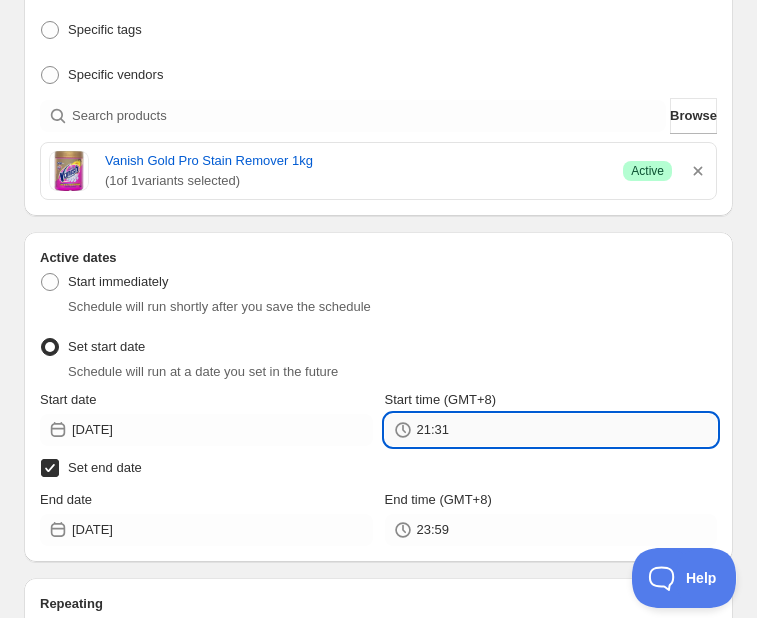click on "21:31" at bounding box center [567, 430] 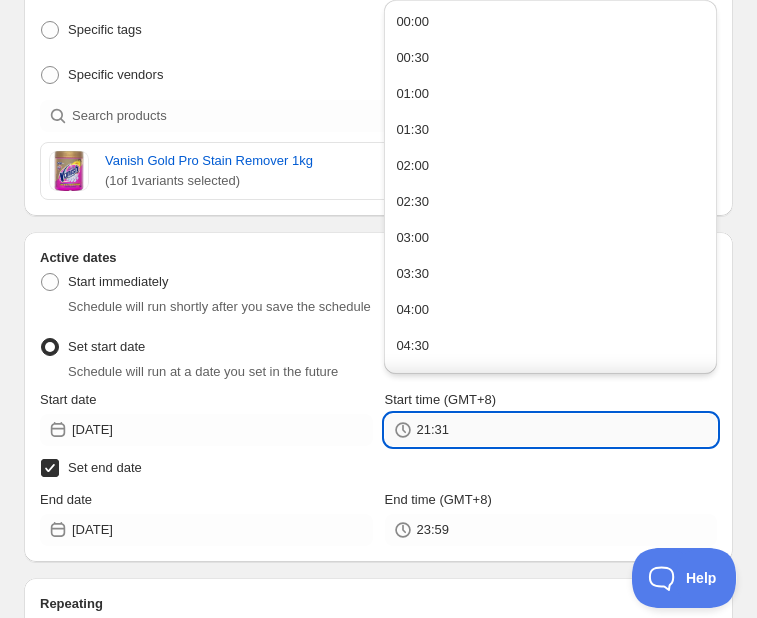 click on "21:31" at bounding box center [567, 430] 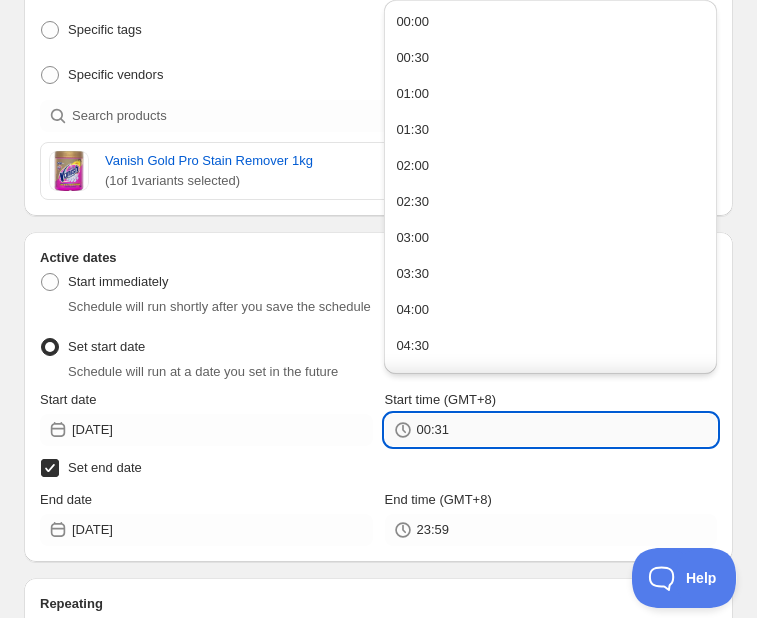 click on "00:31" at bounding box center [567, 430] 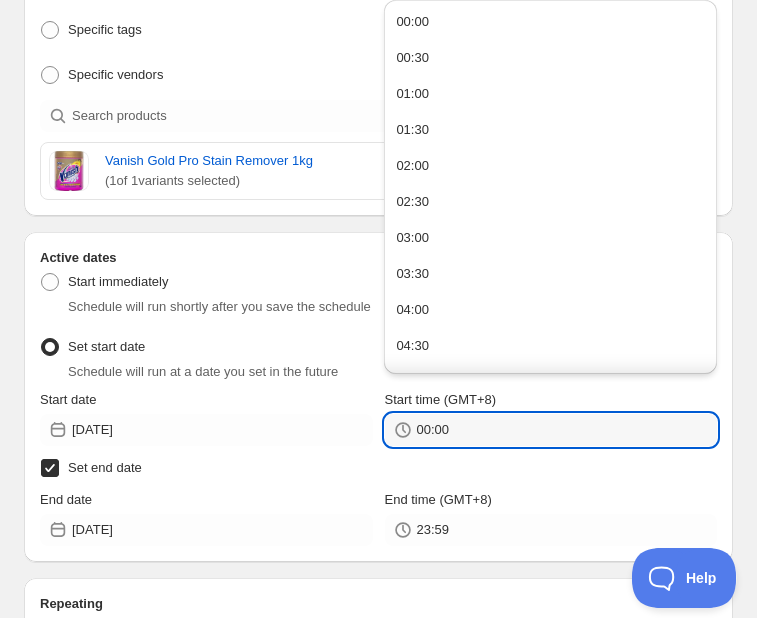 type on "00:00" 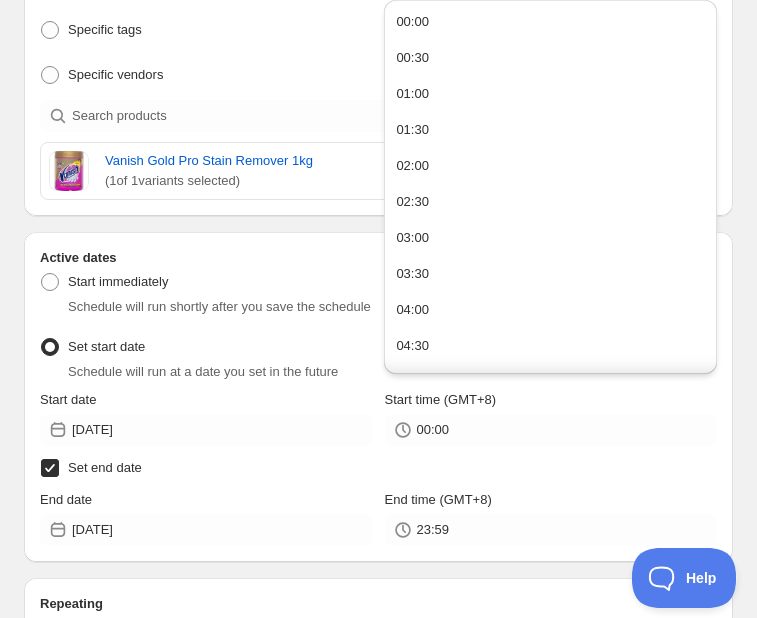 click on "Set end date" at bounding box center (378, 468) 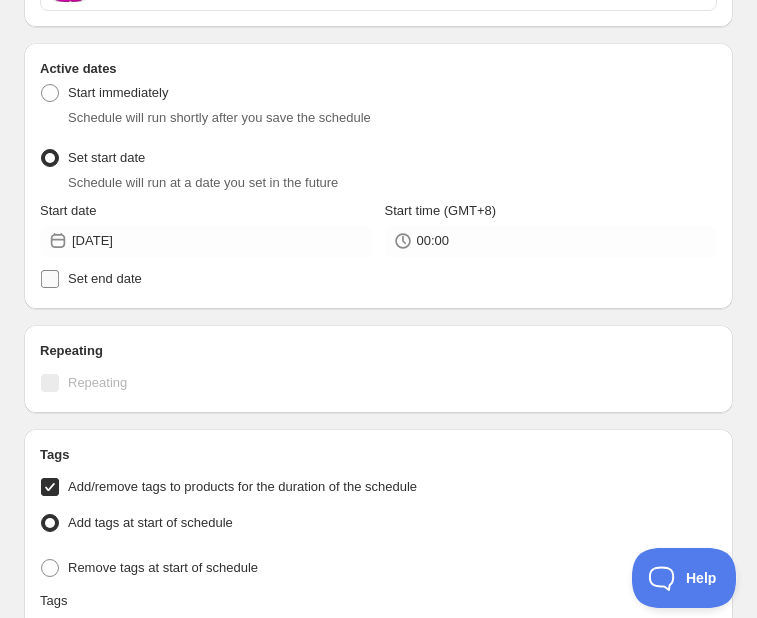scroll, scrollTop: 969, scrollLeft: 0, axis: vertical 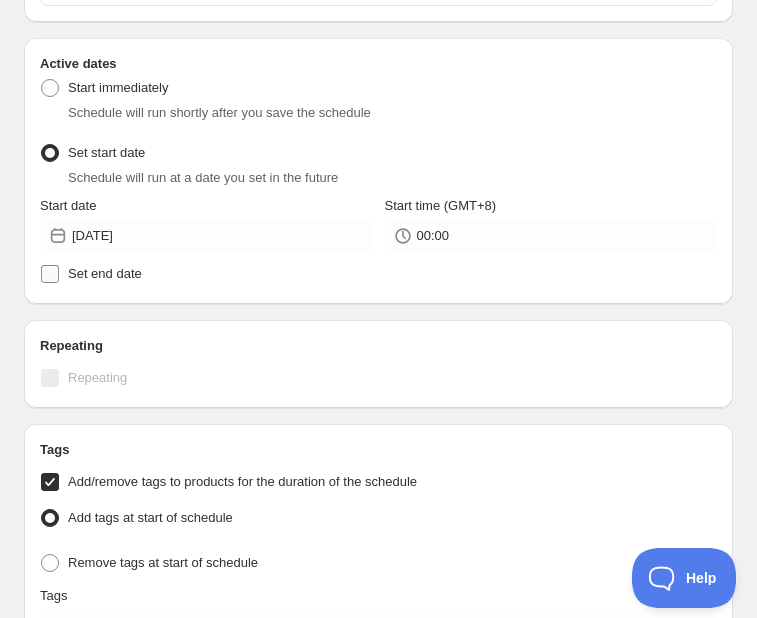 click on "Set end date" at bounding box center (105, 273) 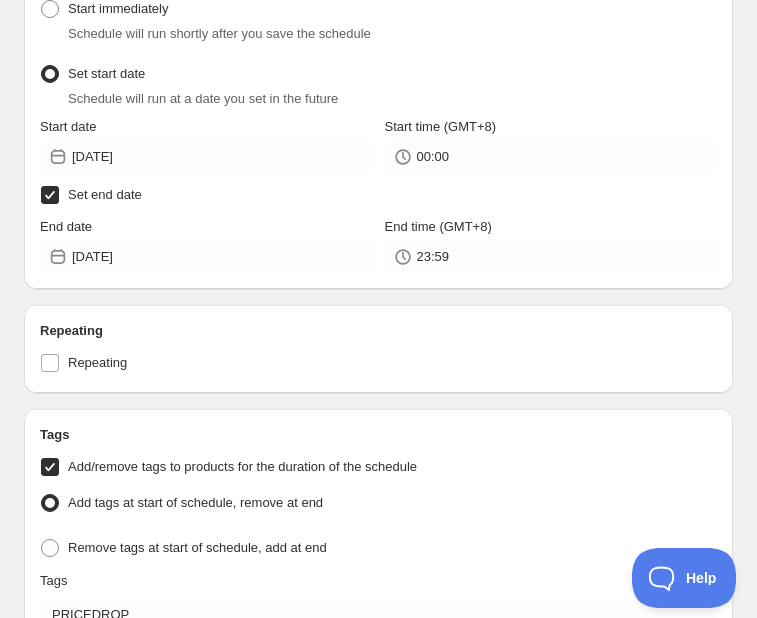 scroll, scrollTop: 1069, scrollLeft: 0, axis: vertical 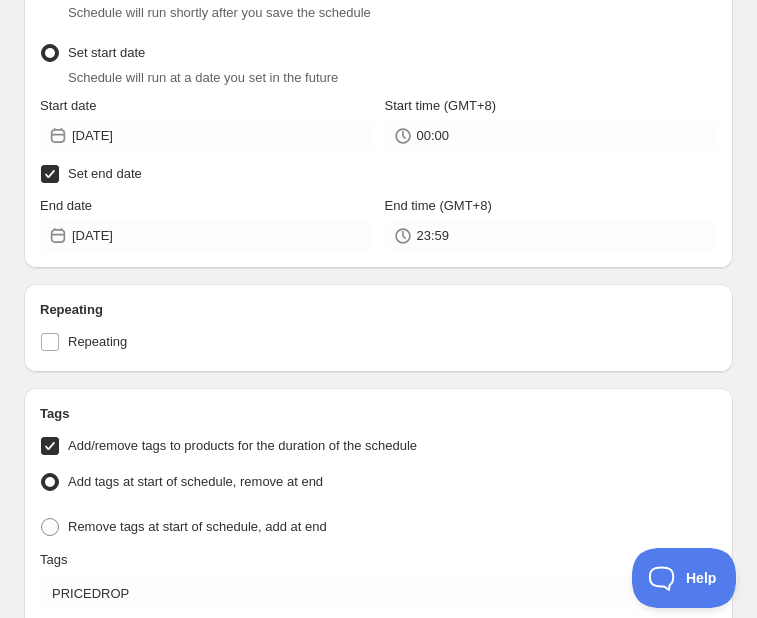click on "Set end date" at bounding box center (378, 174) 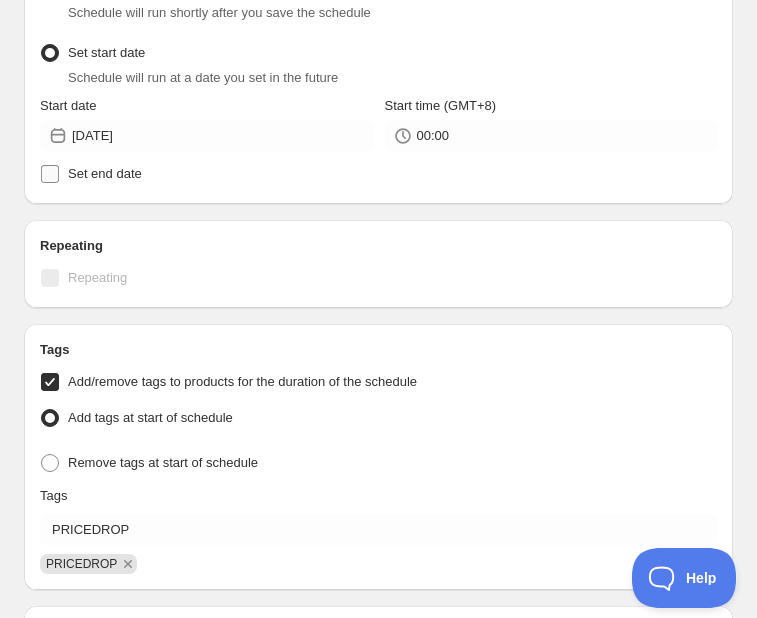 click on "Set end date" at bounding box center [378, 174] 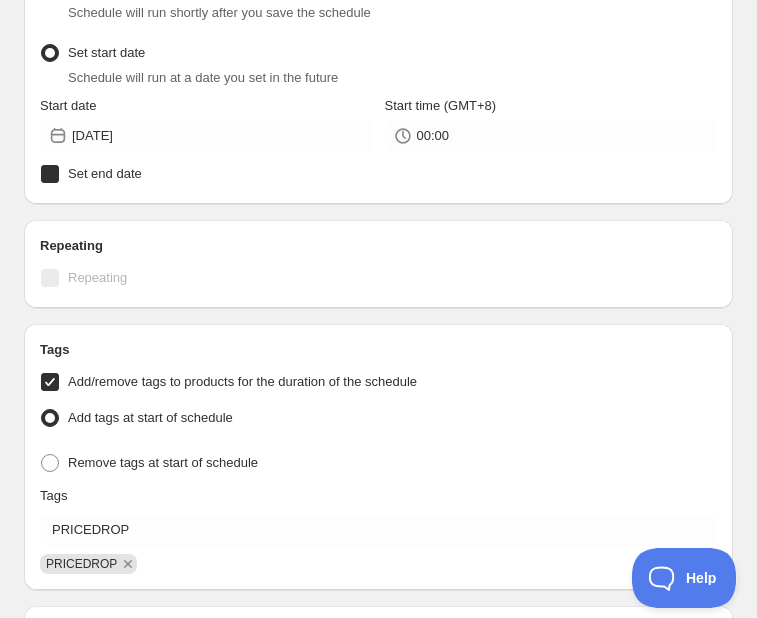 checkbox on "true" 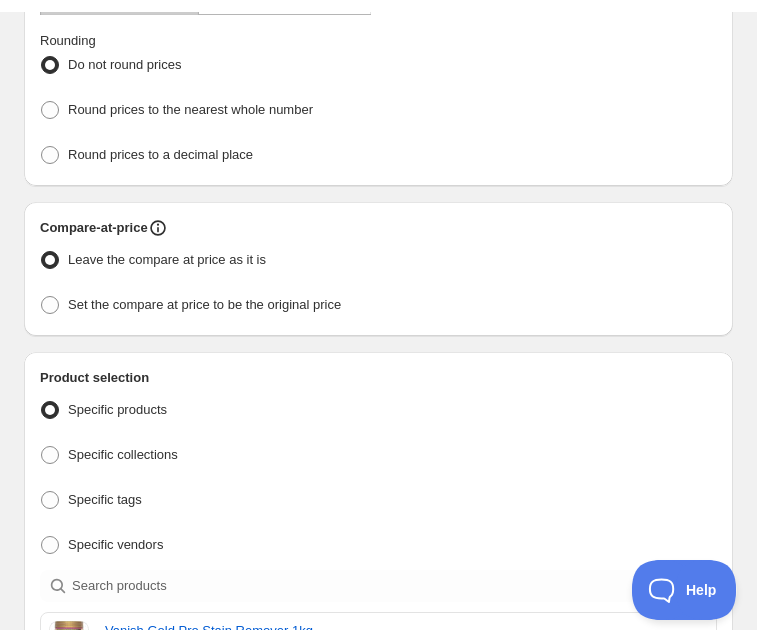 scroll, scrollTop: 0, scrollLeft: 0, axis: both 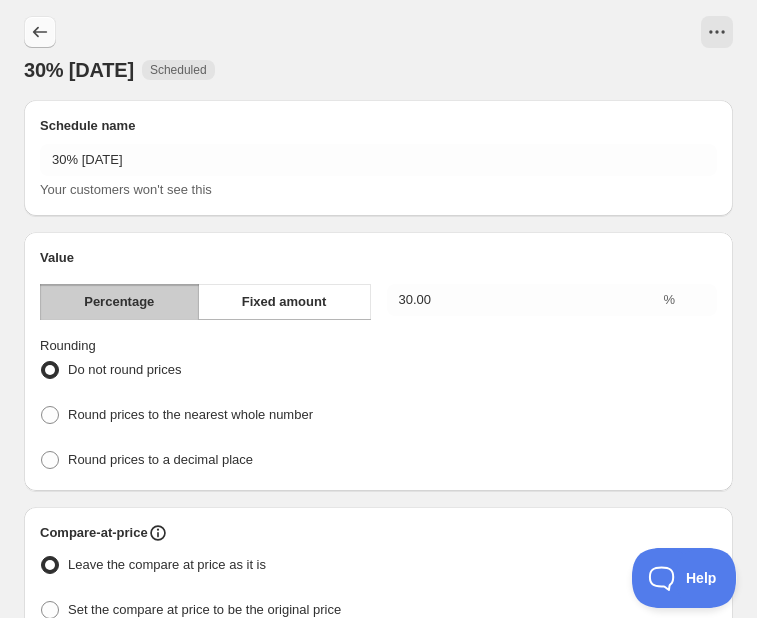 click 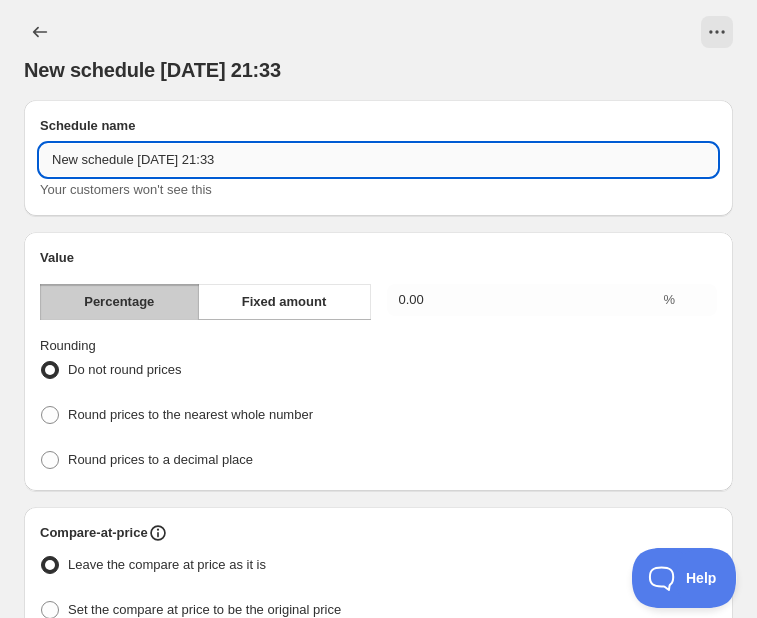 click on "New schedule [DATE] 21:33" at bounding box center [378, 160] 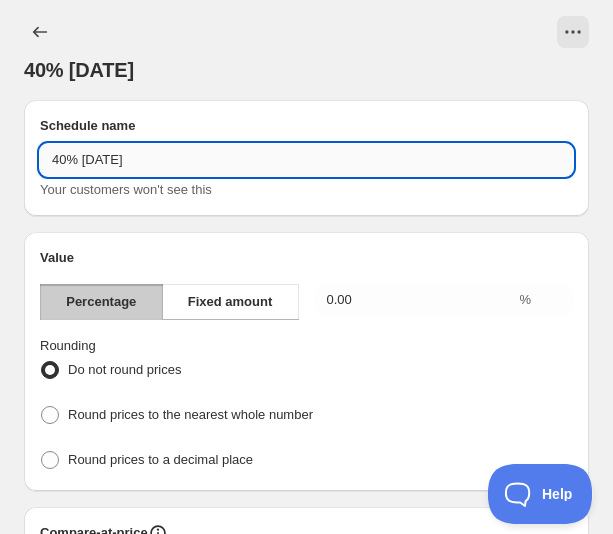 type on "40% [DATE]" 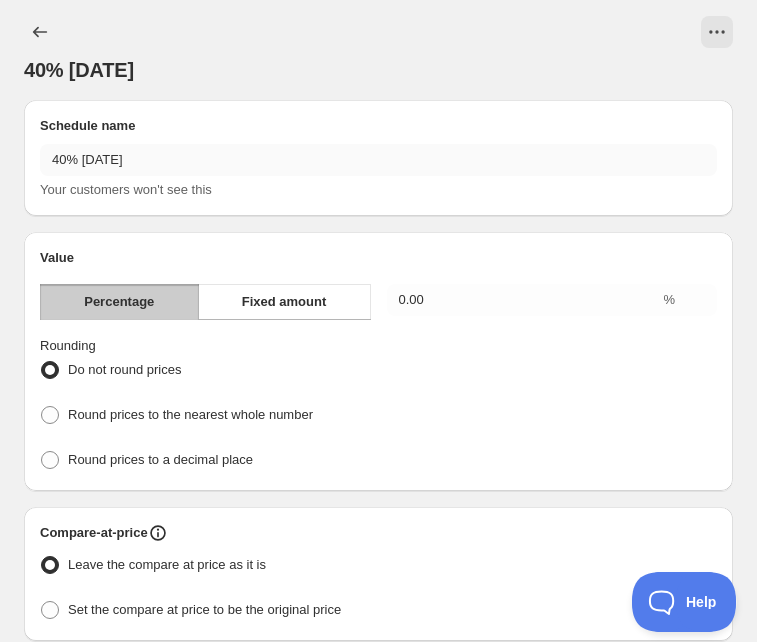 click on "Value Percentage Fixed amount 0.00 % Rounding Do not round prices Round prices to the nearest whole number Round prices to a decimal place" at bounding box center (378, 361) 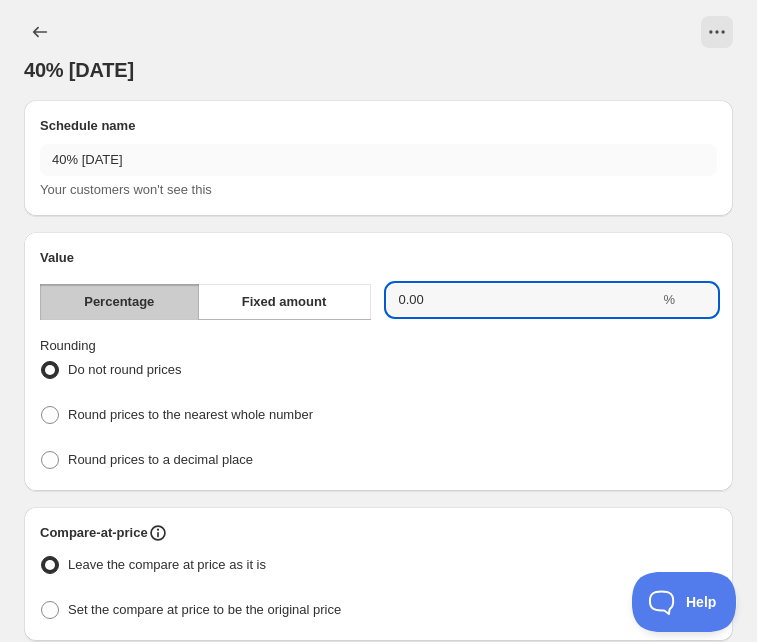 click on "0.00" at bounding box center [523, 300] 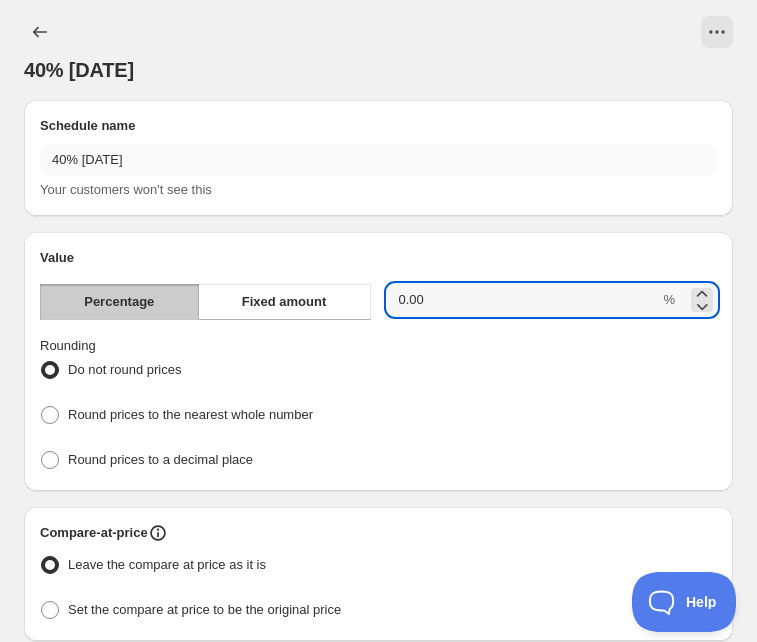 click on "0.00" at bounding box center [523, 300] 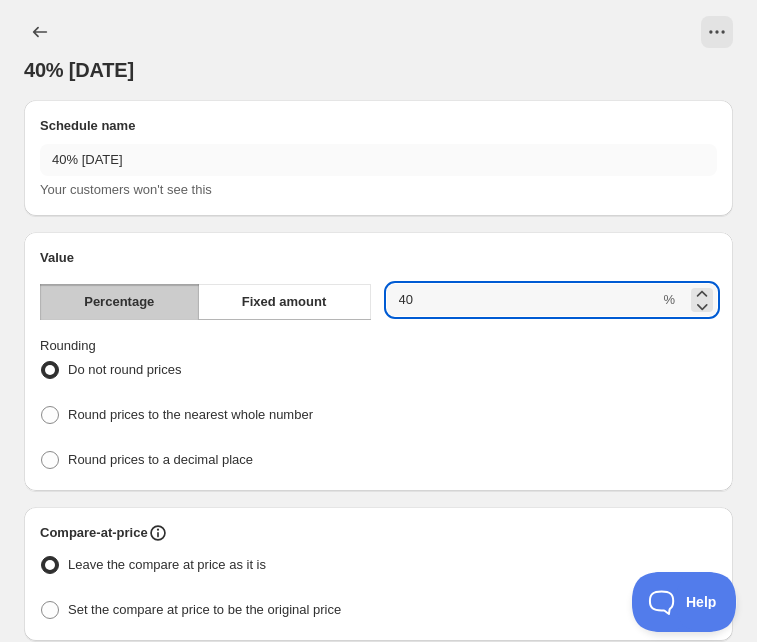 type on "40" 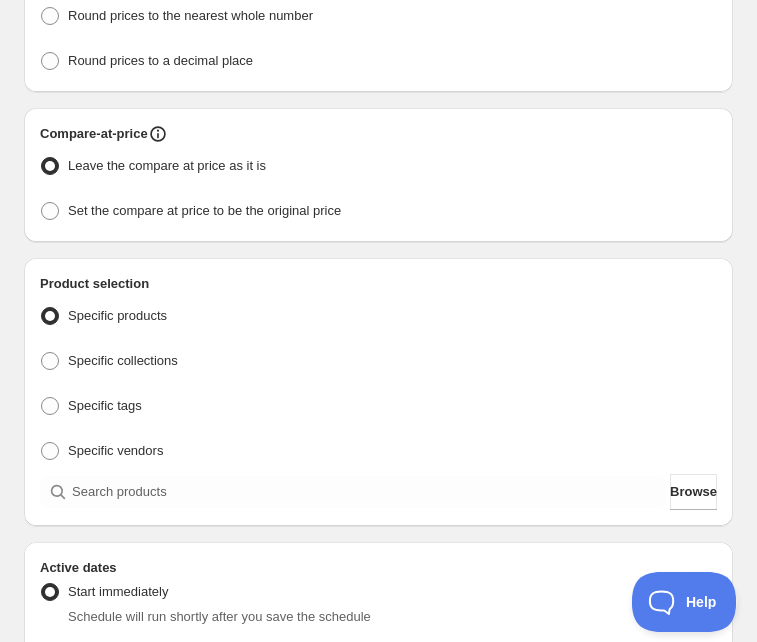 scroll, scrollTop: 404, scrollLeft: 0, axis: vertical 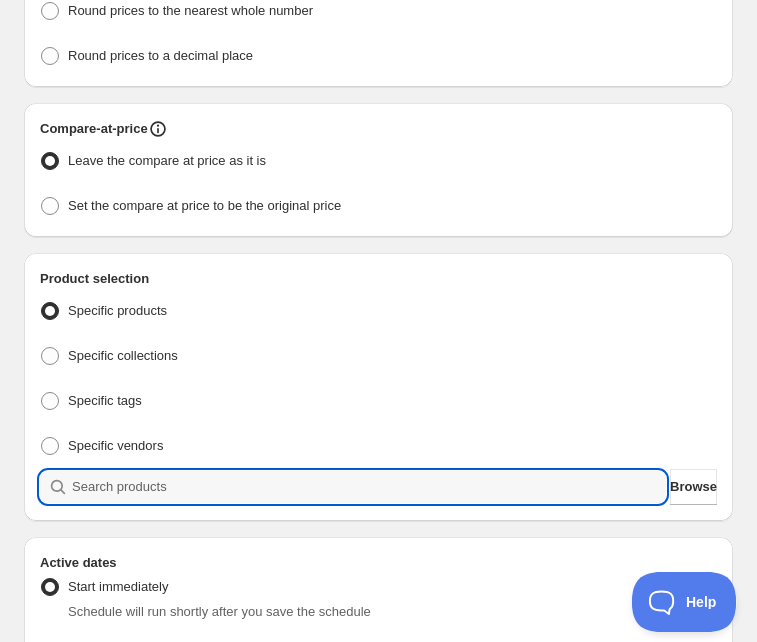 click at bounding box center (369, 487) 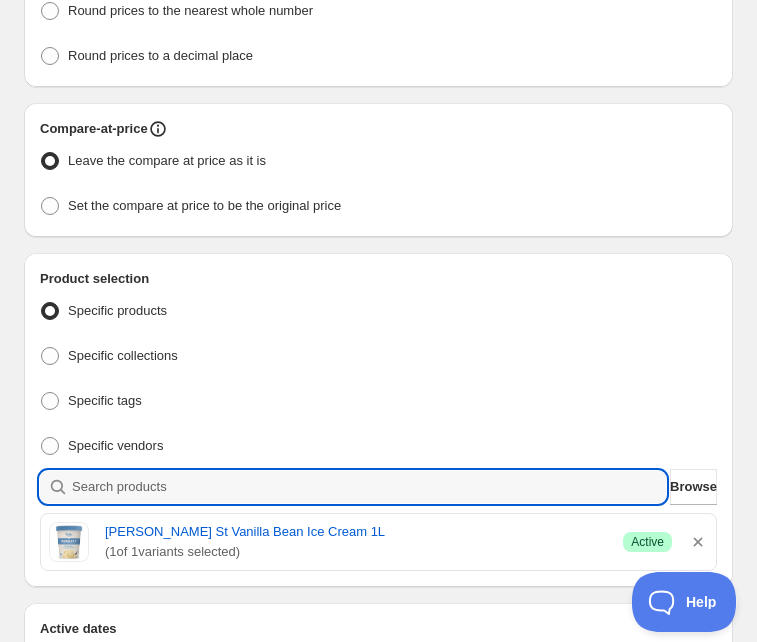 click at bounding box center (369, 487) 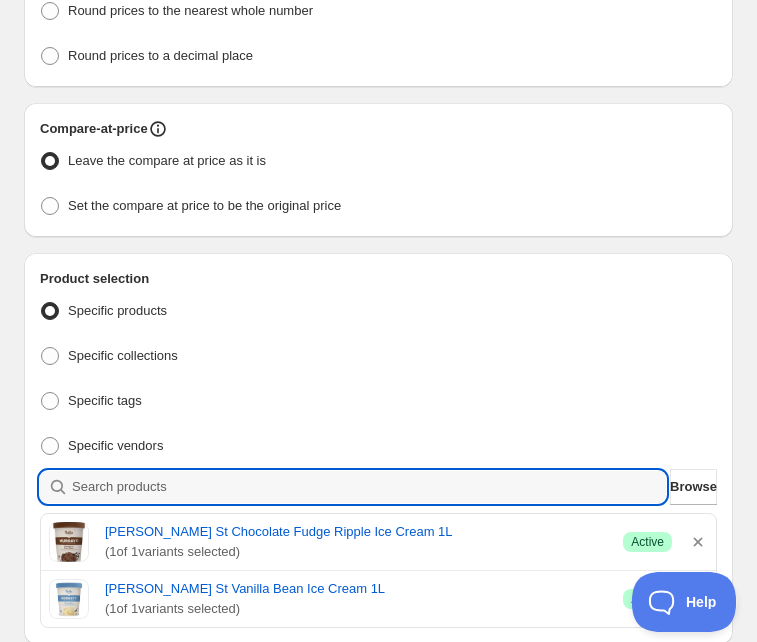 click at bounding box center (369, 487) 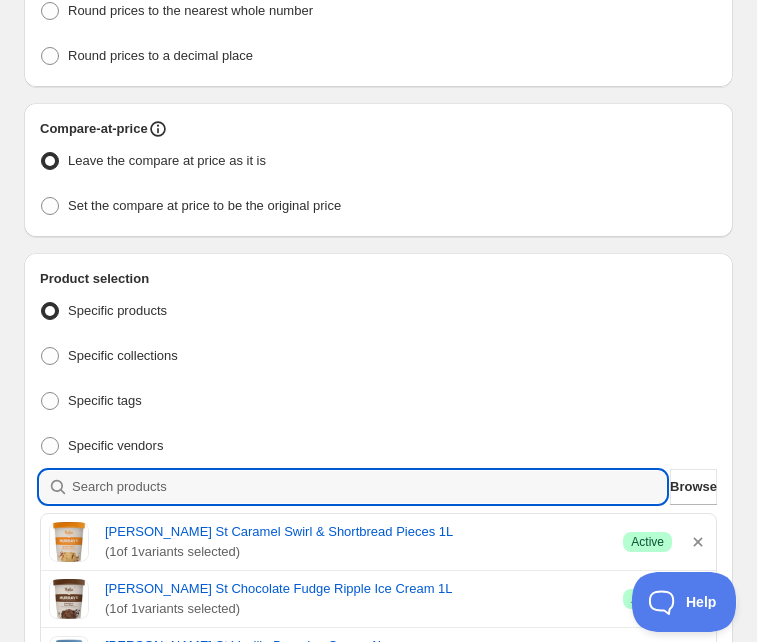 click at bounding box center [369, 487] 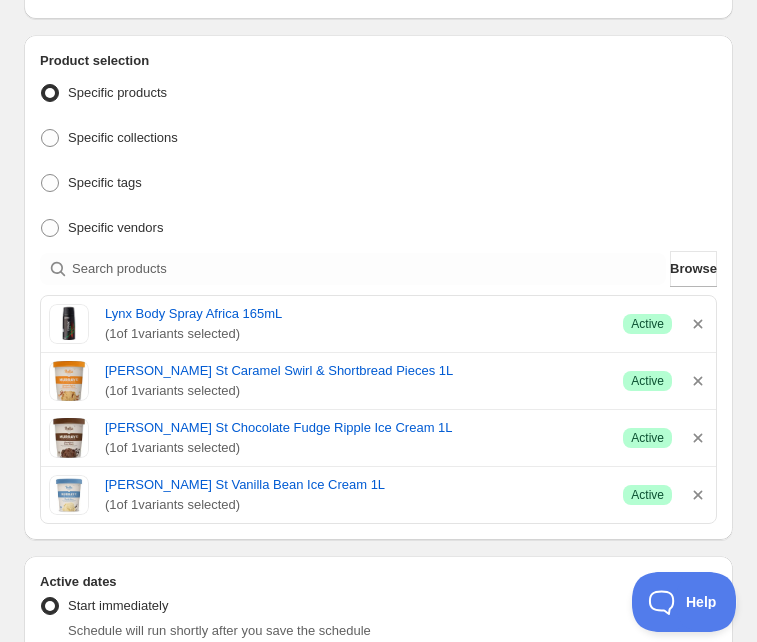 scroll, scrollTop: 628, scrollLeft: 0, axis: vertical 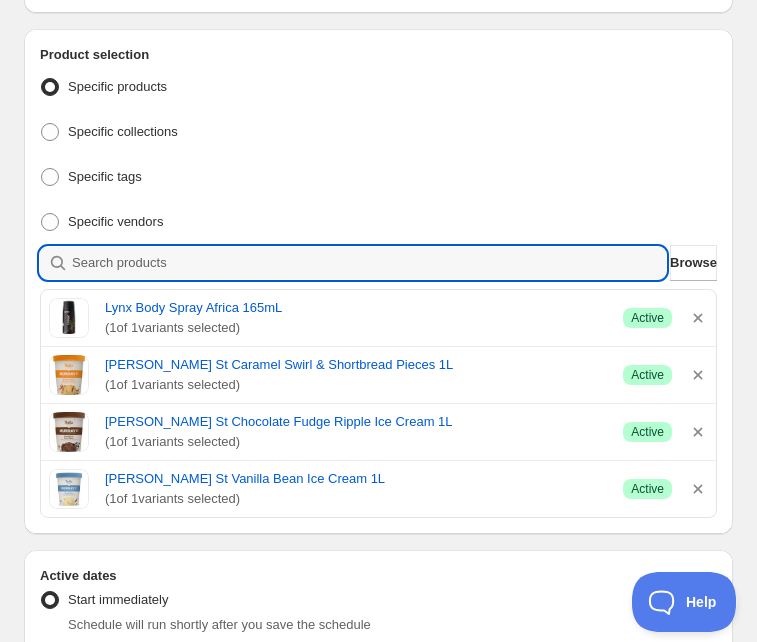click at bounding box center (369, 263) 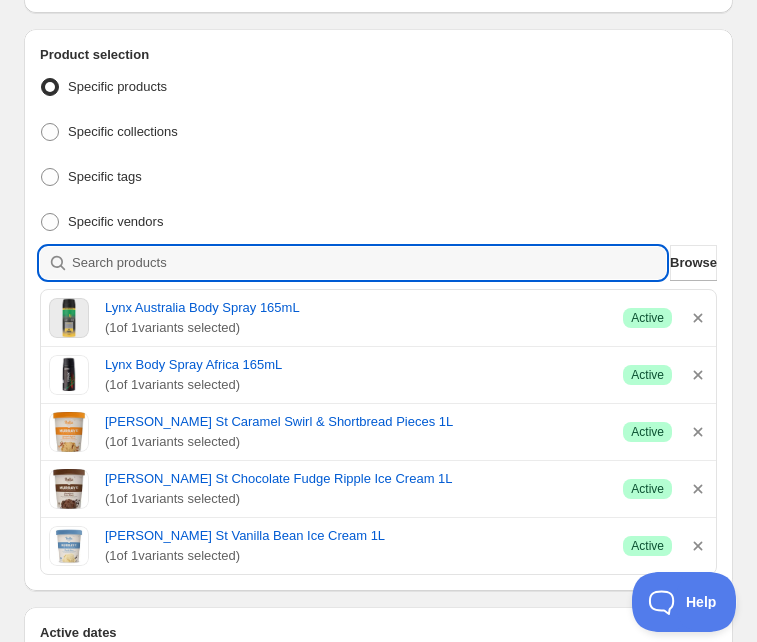 click at bounding box center [369, 263] 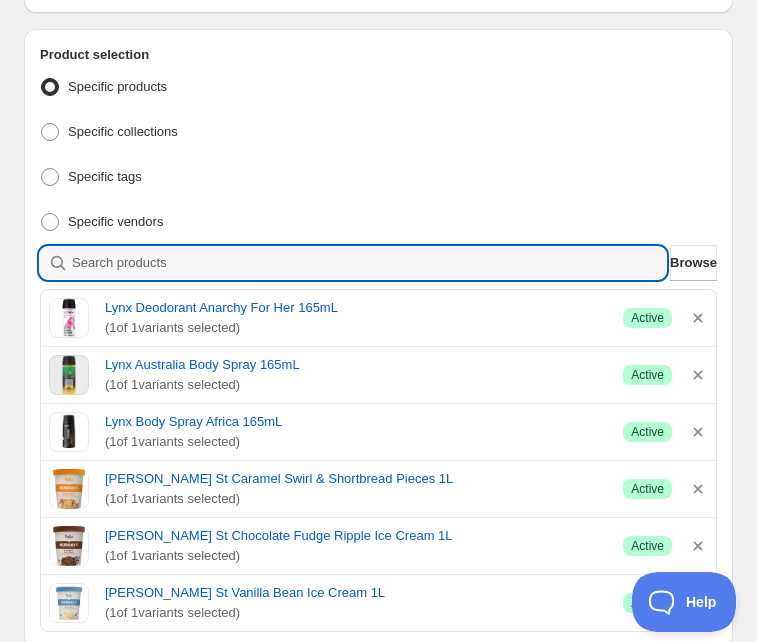 drag, startPoint x: 314, startPoint y: 248, endPoint x: 300, endPoint y: 251, distance: 14.3178215 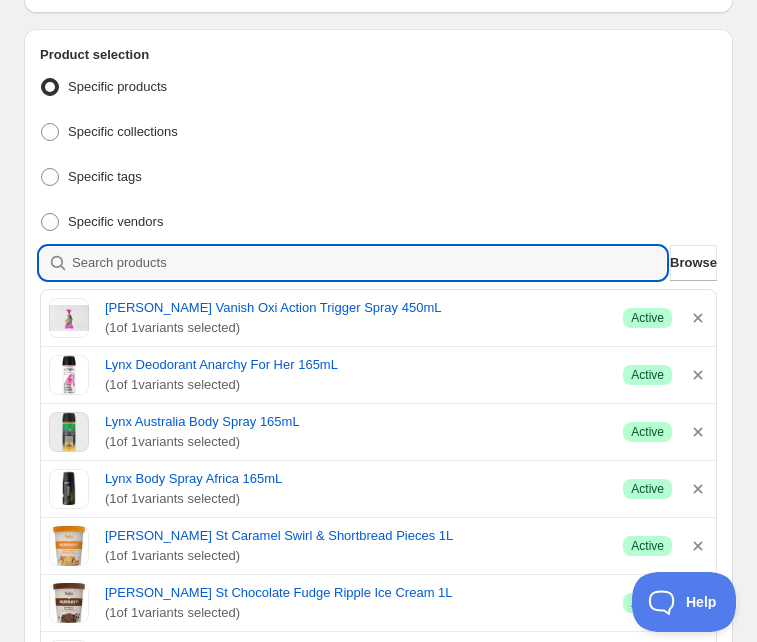 click at bounding box center [369, 263] 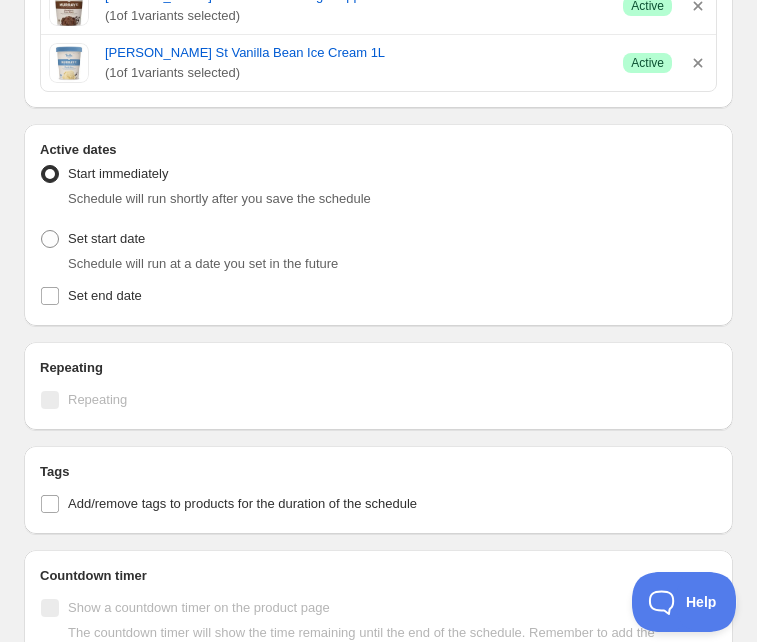 scroll, scrollTop: 1287, scrollLeft: 0, axis: vertical 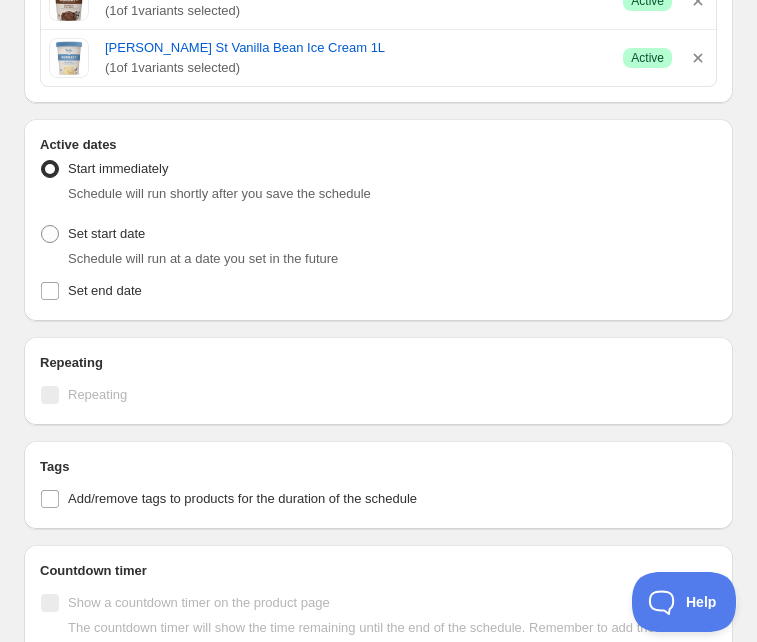 click on "Set start date Schedule will run at a date you set in the future" at bounding box center [378, 244] 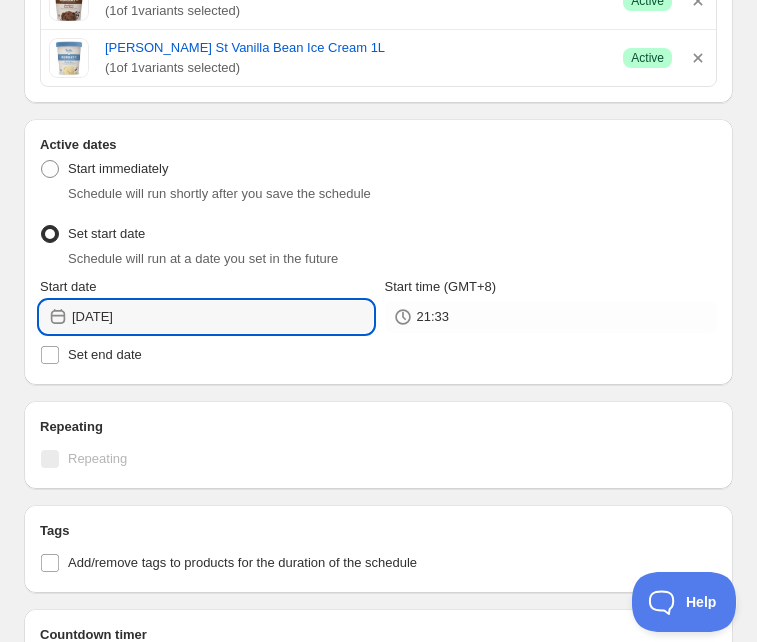 click on "[DATE]" at bounding box center [222, 317] 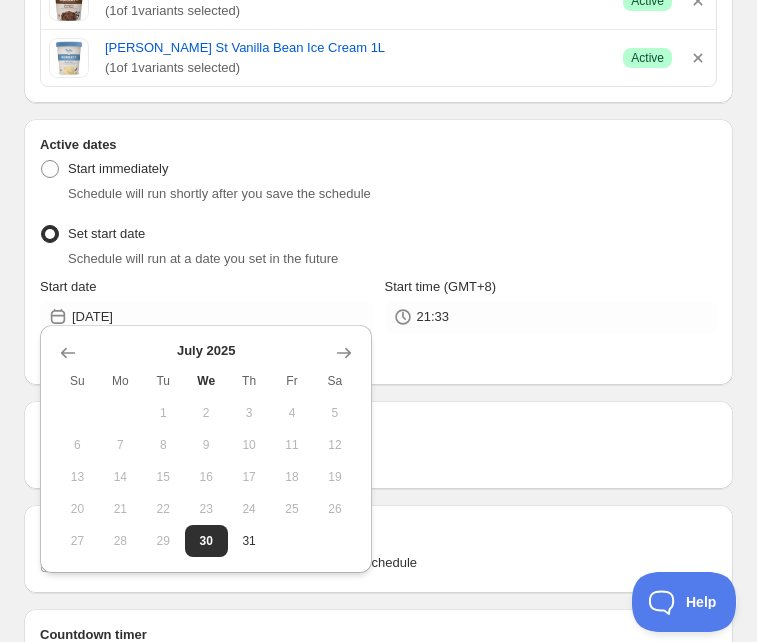 click 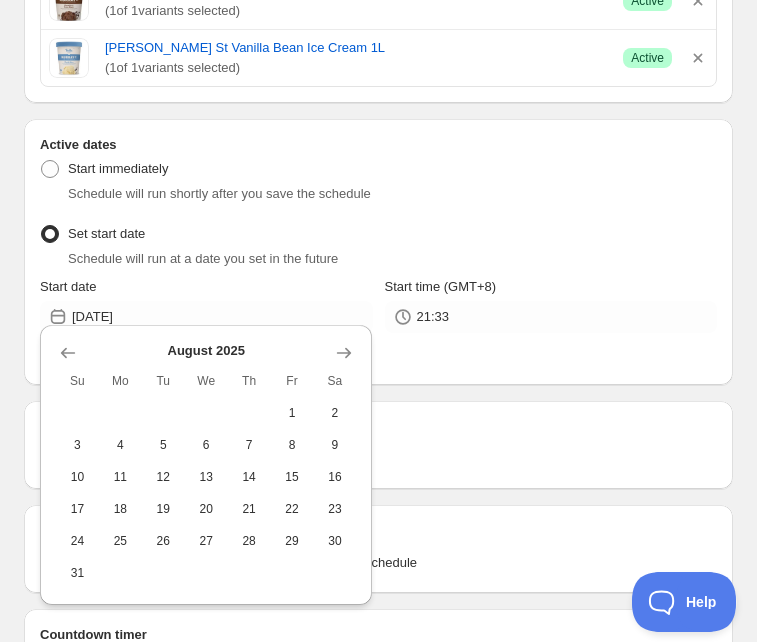 click on "1" at bounding box center (292, 413) 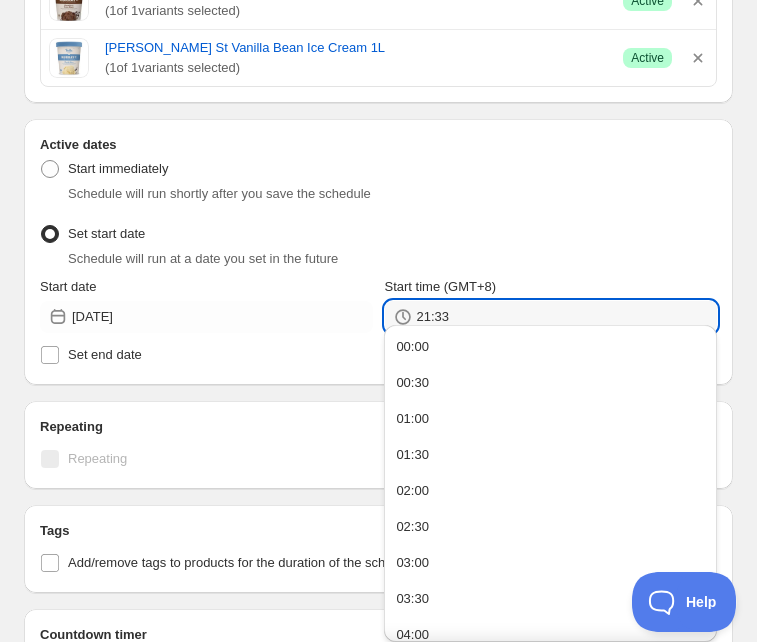 click on "21:33" at bounding box center (567, 317) 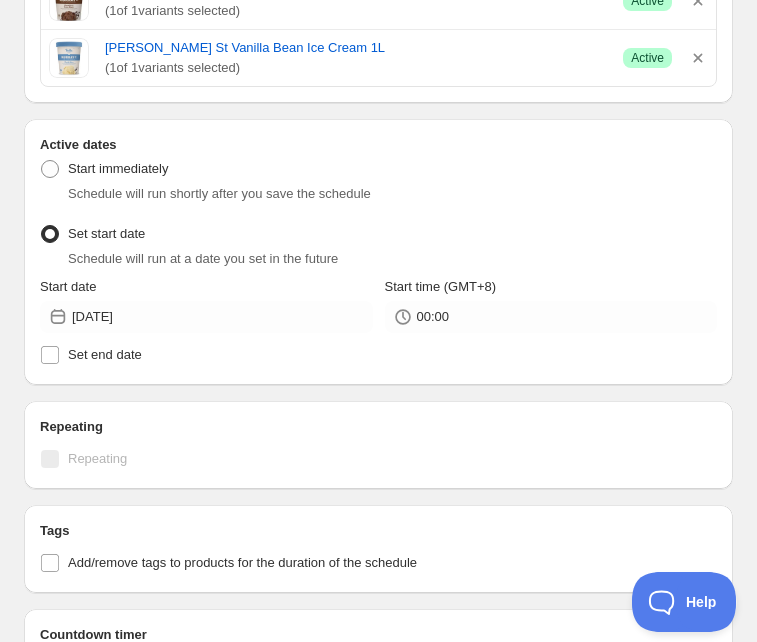 click on "Set end date" at bounding box center (105, 354) 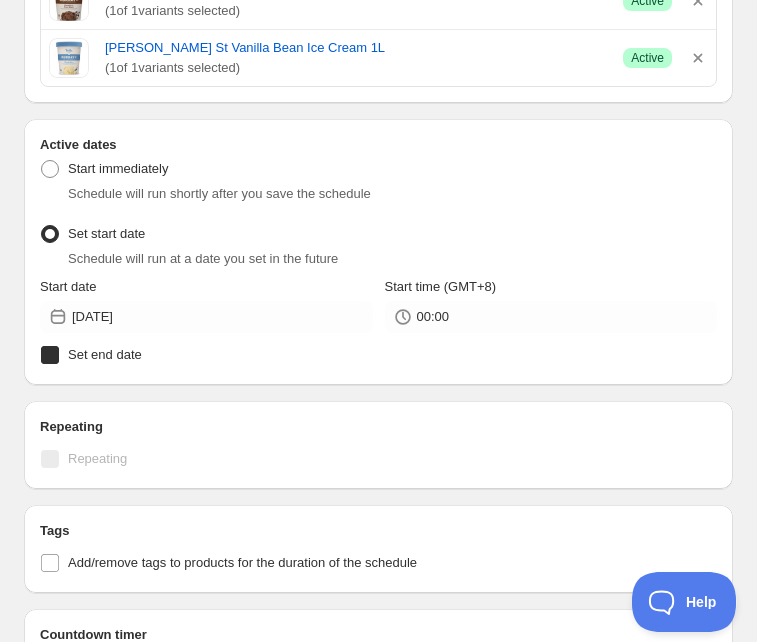 checkbox on "true" 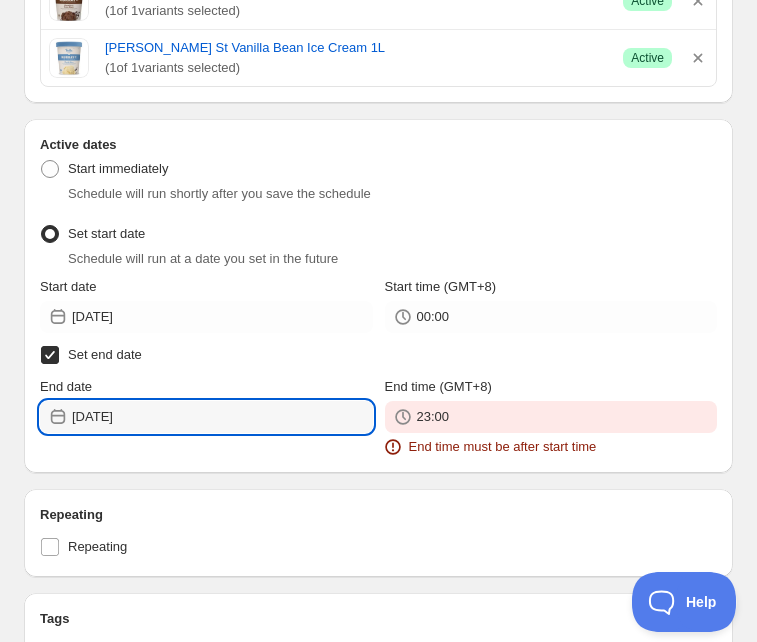click on "[DATE]" at bounding box center (222, 417) 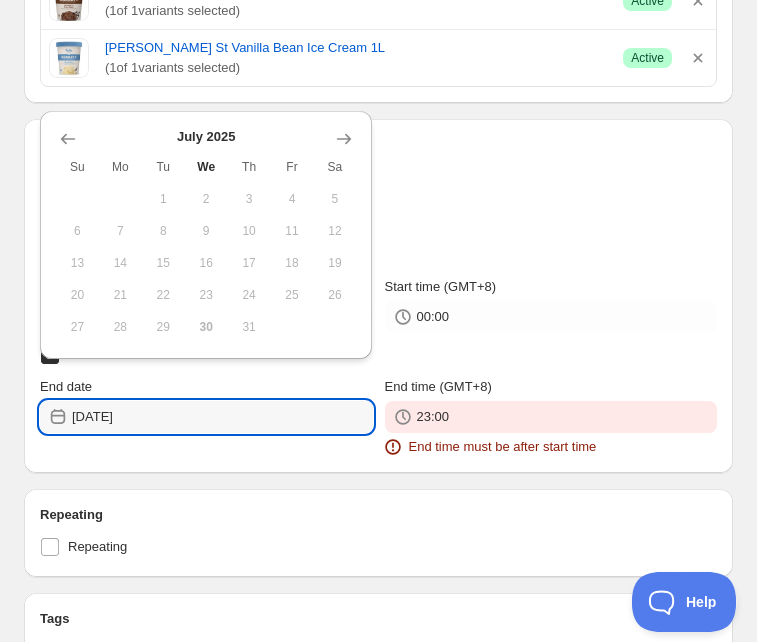 click 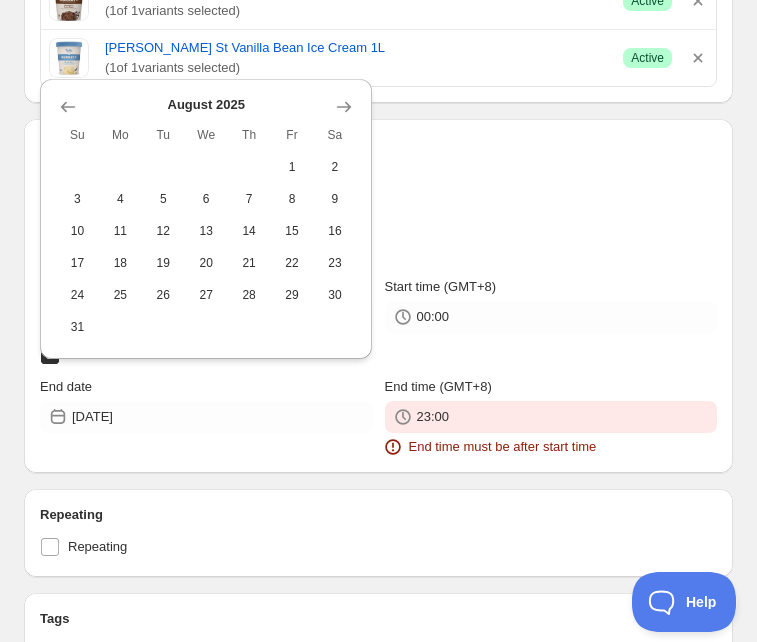 click on "31" at bounding box center (77, 327) 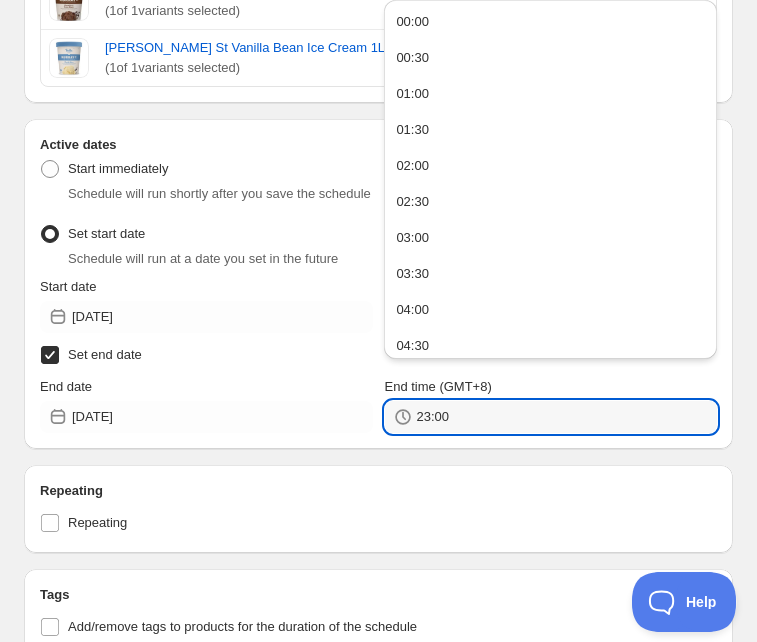 click on "23:00" at bounding box center [567, 417] 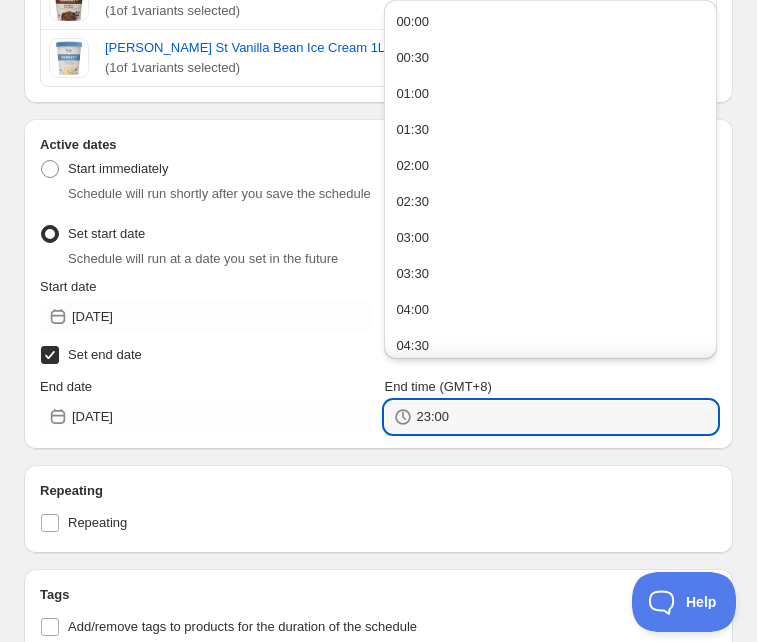 click on "23:00" at bounding box center (567, 417) 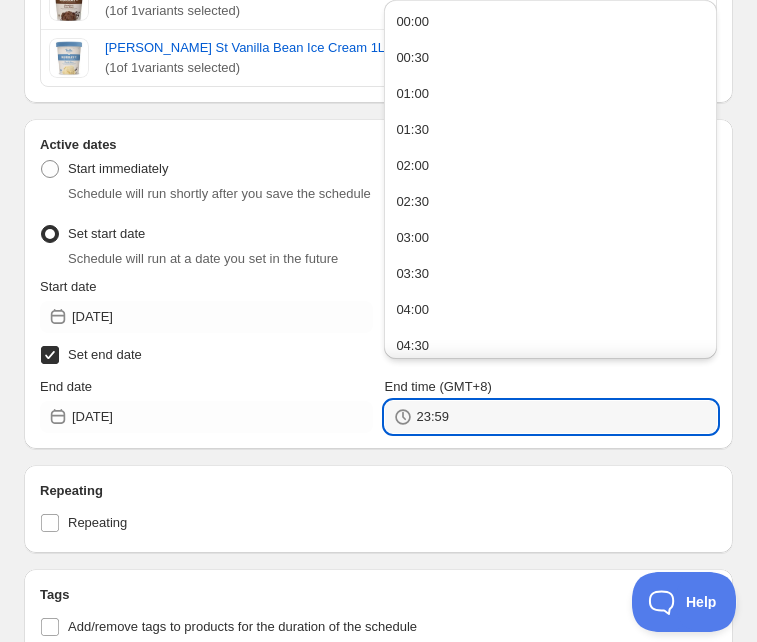 type on "23:59" 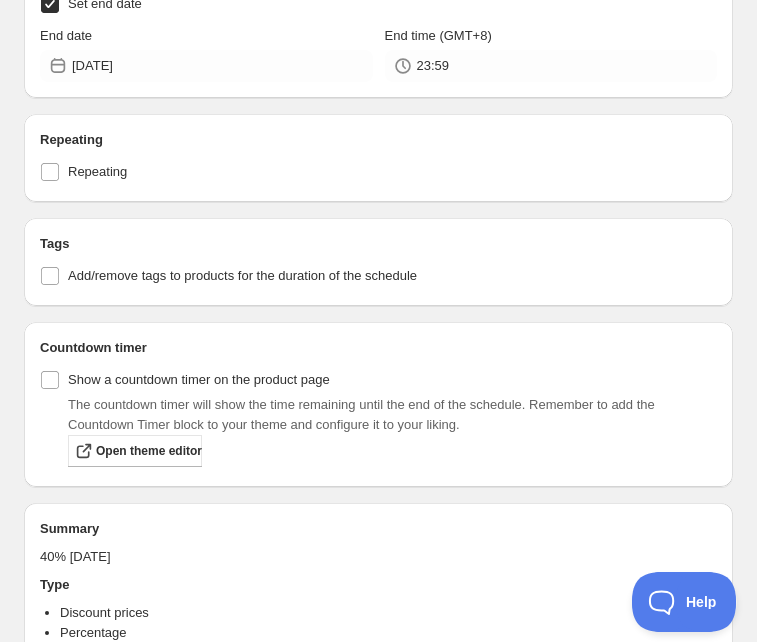 scroll, scrollTop: 1640, scrollLeft: 0, axis: vertical 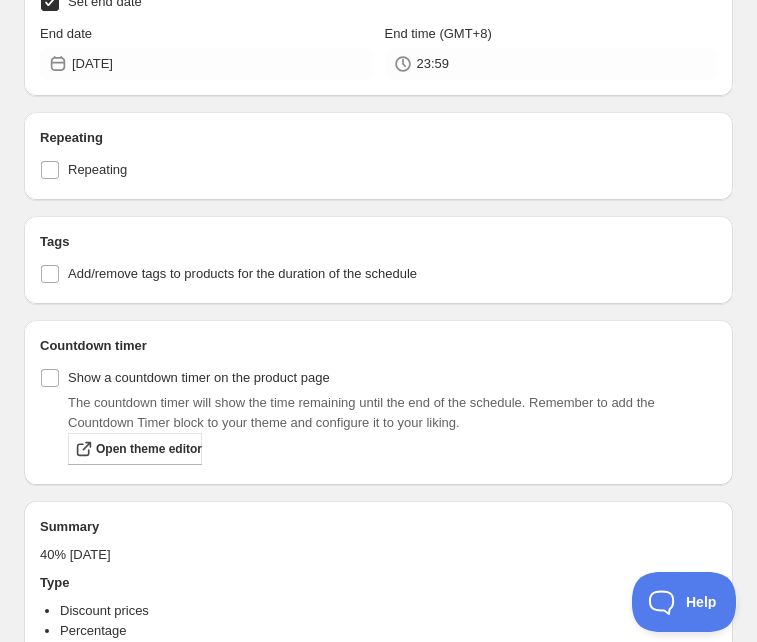 click on "Add/remove tags to products for the duration of the schedule" at bounding box center (242, 274) 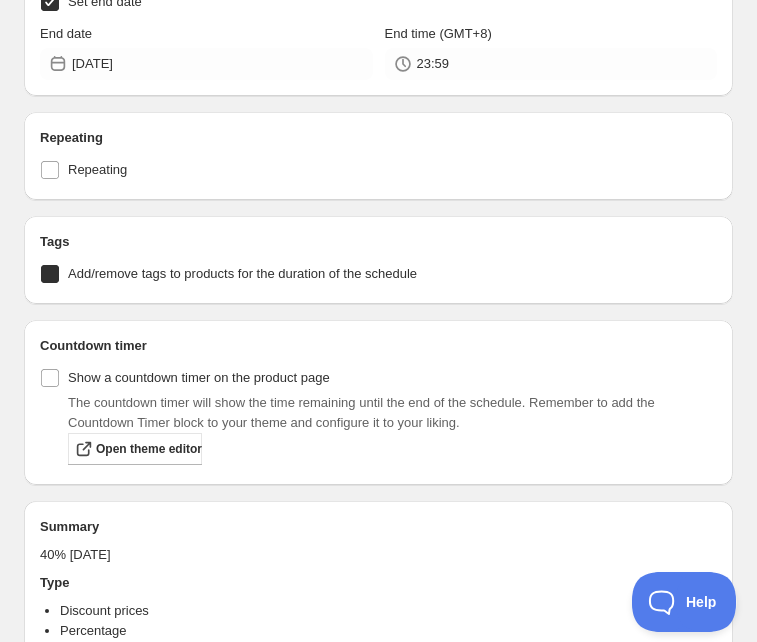 checkbox on "true" 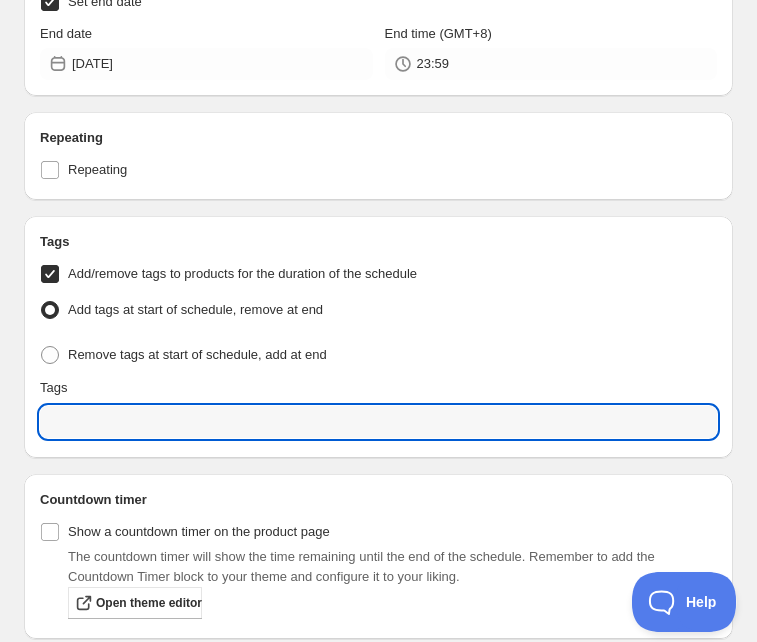 click at bounding box center (378, 422) 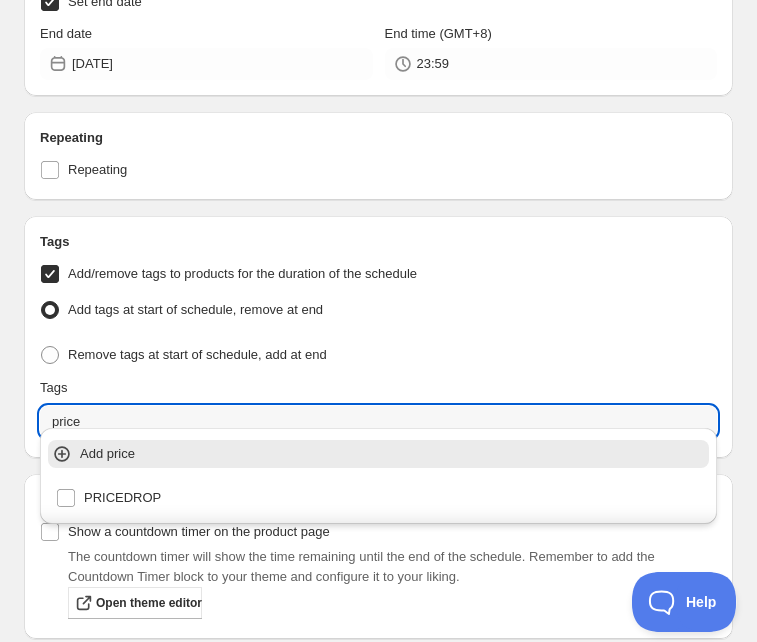 click on "PRICEDROP" at bounding box center (378, 498) 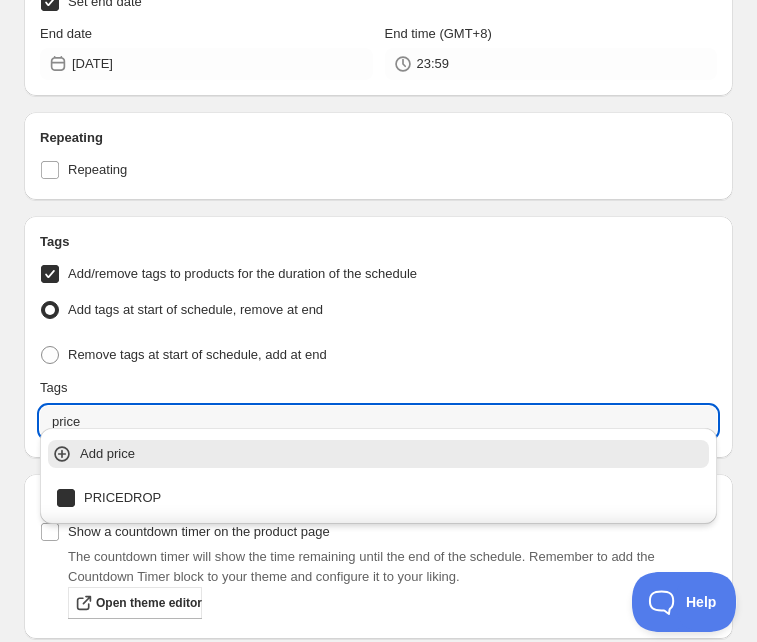 type on "PRICEDROP" 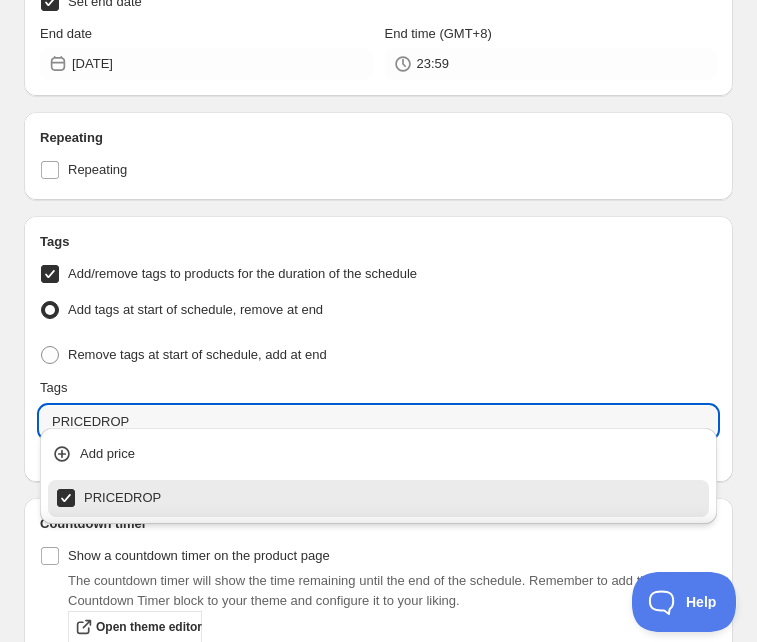 type on "PRICEDROP" 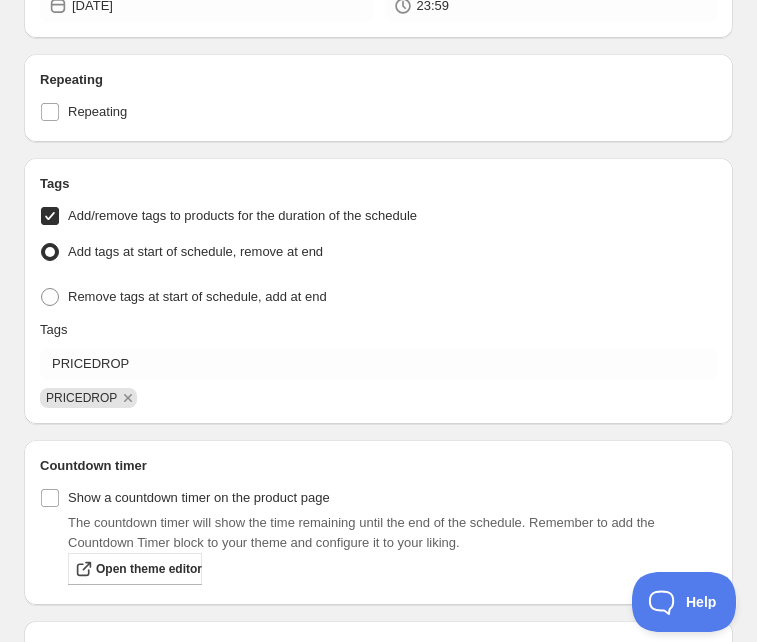 scroll, scrollTop: 1684, scrollLeft: 0, axis: vertical 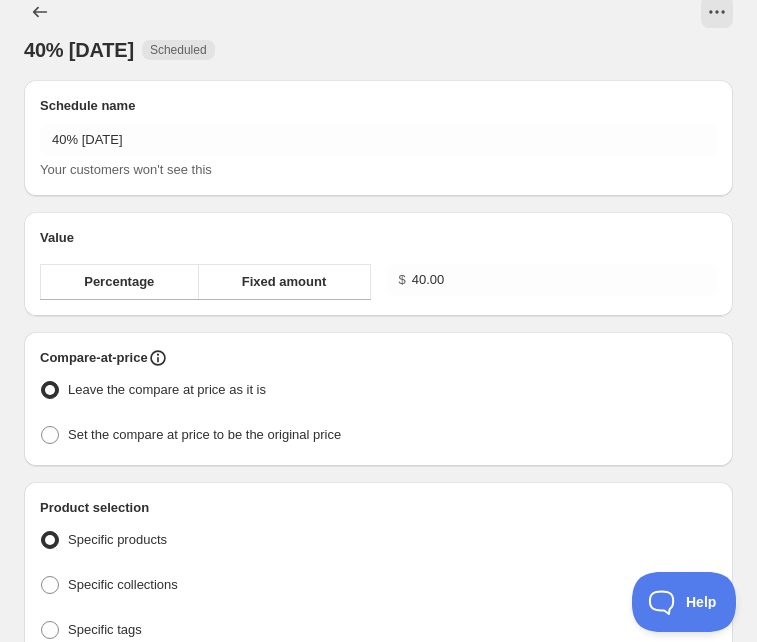 radio on "true" 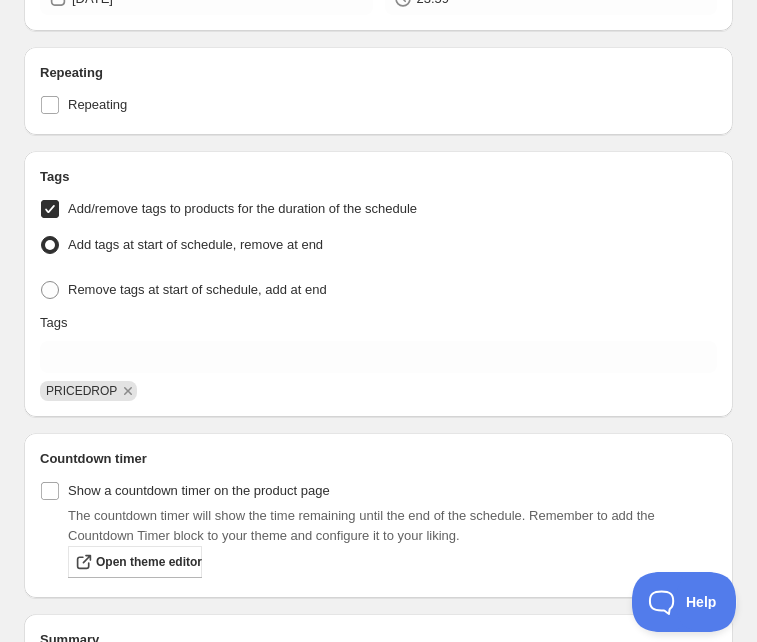scroll, scrollTop: 1684, scrollLeft: 0, axis: vertical 